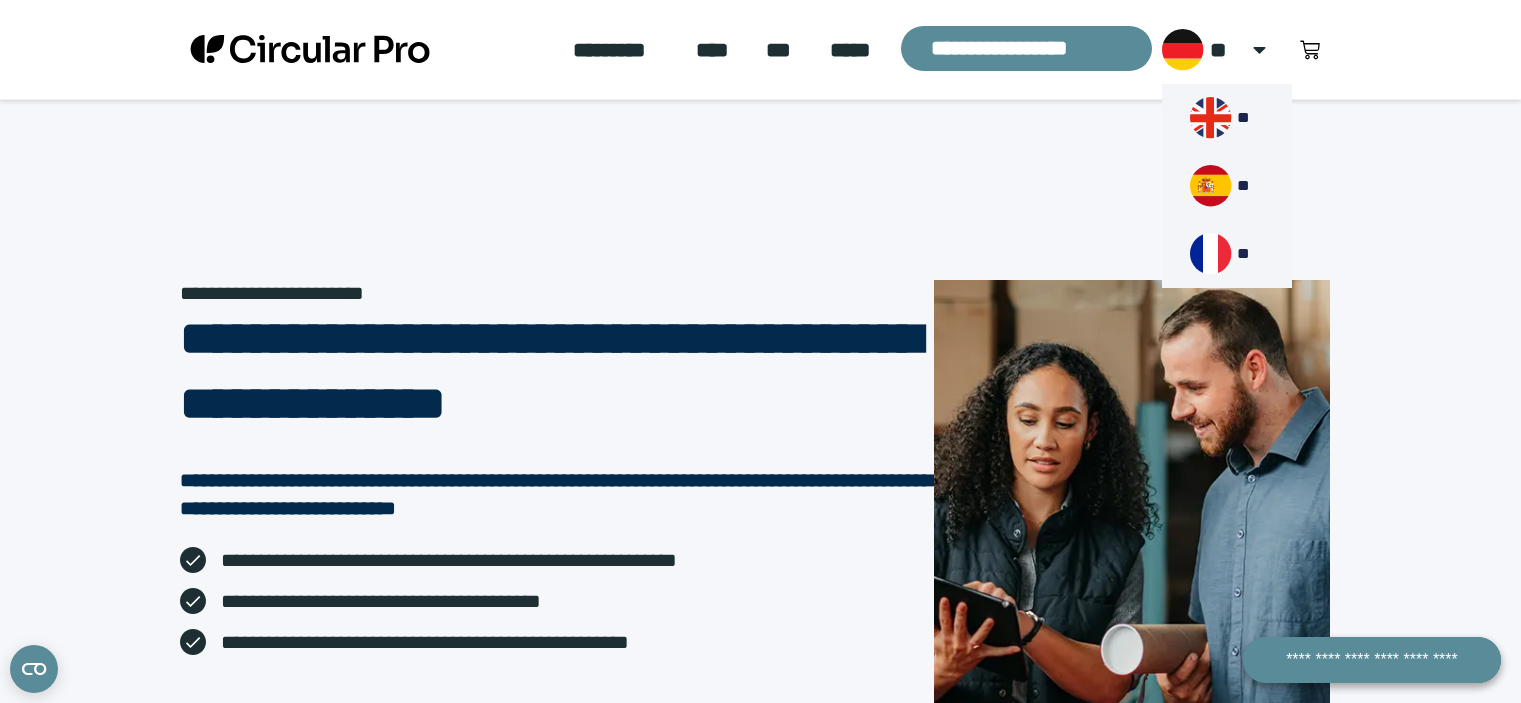 scroll, scrollTop: 0, scrollLeft: 0, axis: both 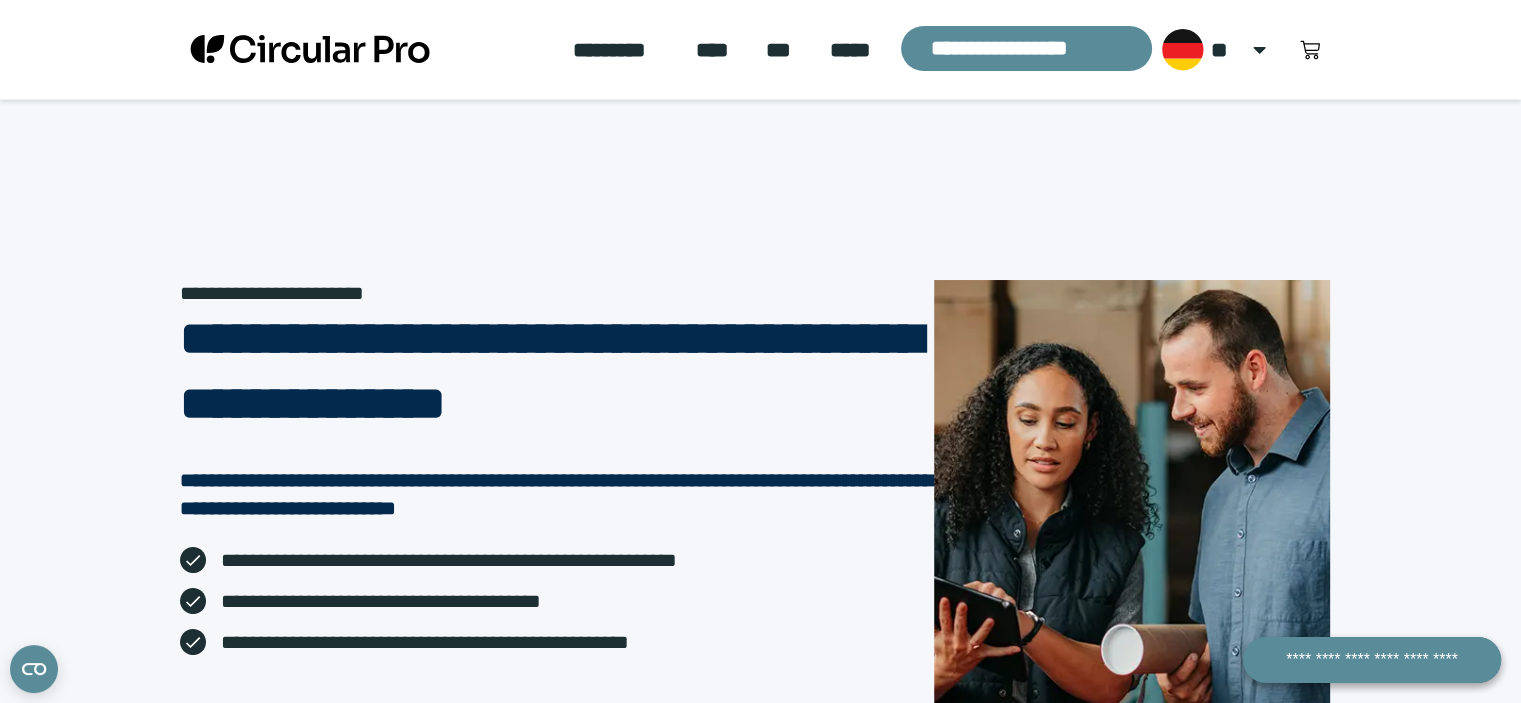 click on "*****" 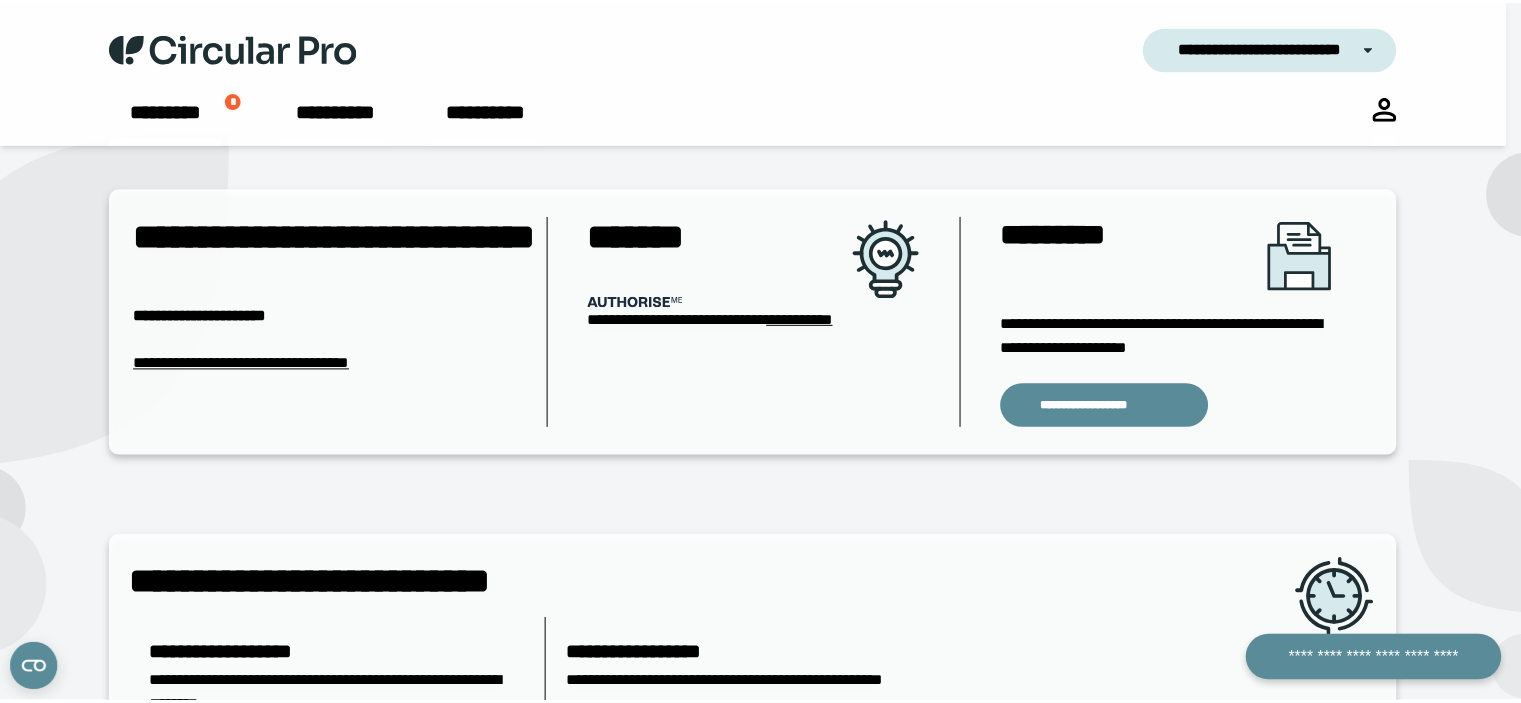 scroll, scrollTop: 0, scrollLeft: 0, axis: both 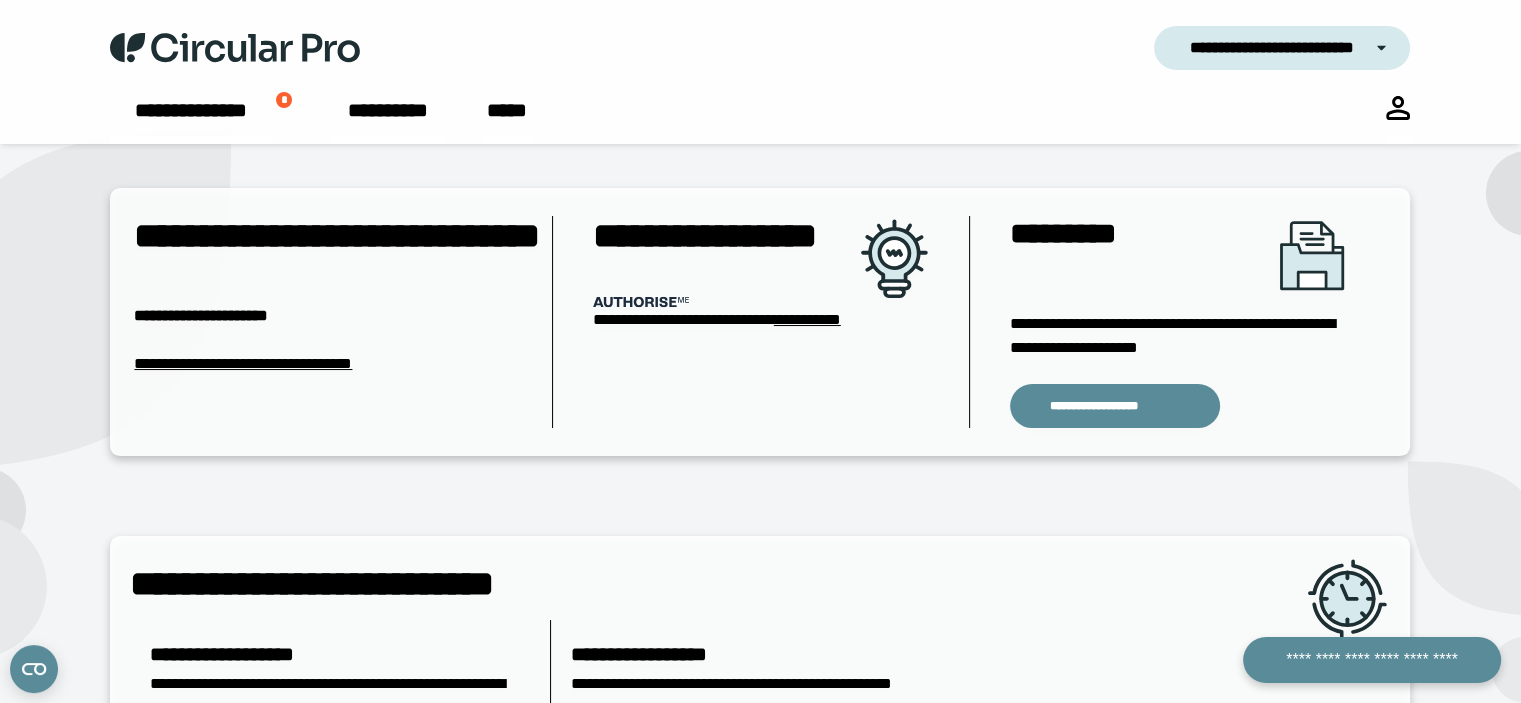 click 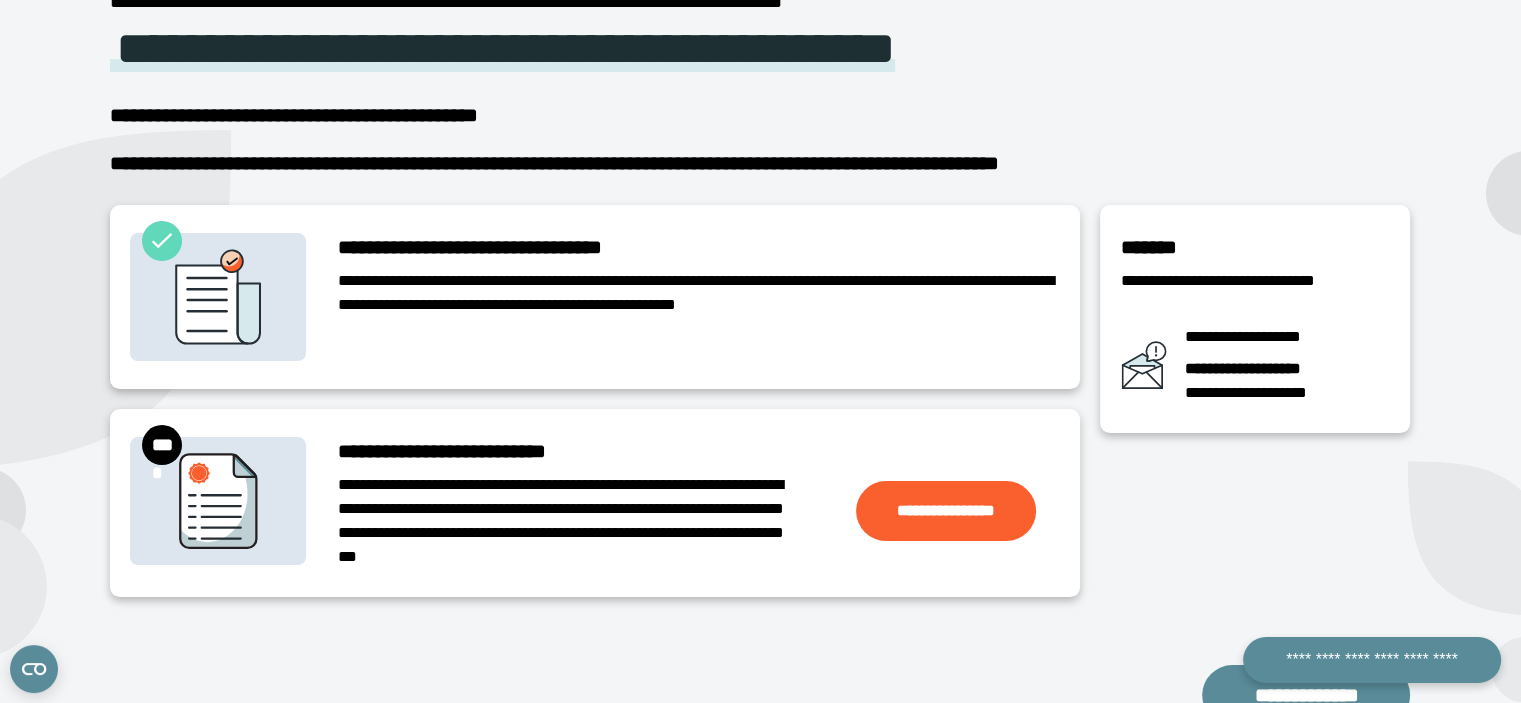 scroll, scrollTop: 300, scrollLeft: 0, axis: vertical 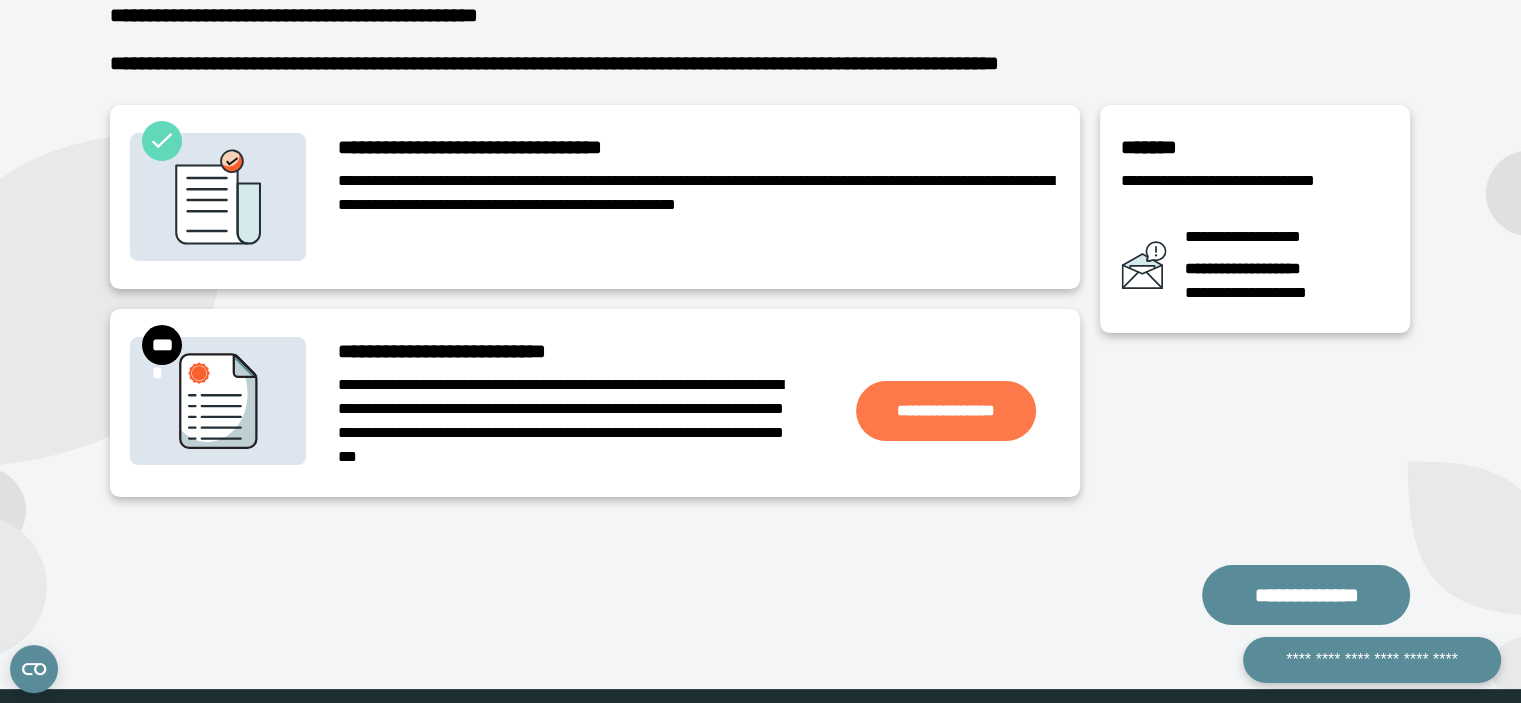click on "**********" at bounding box center (946, 410) 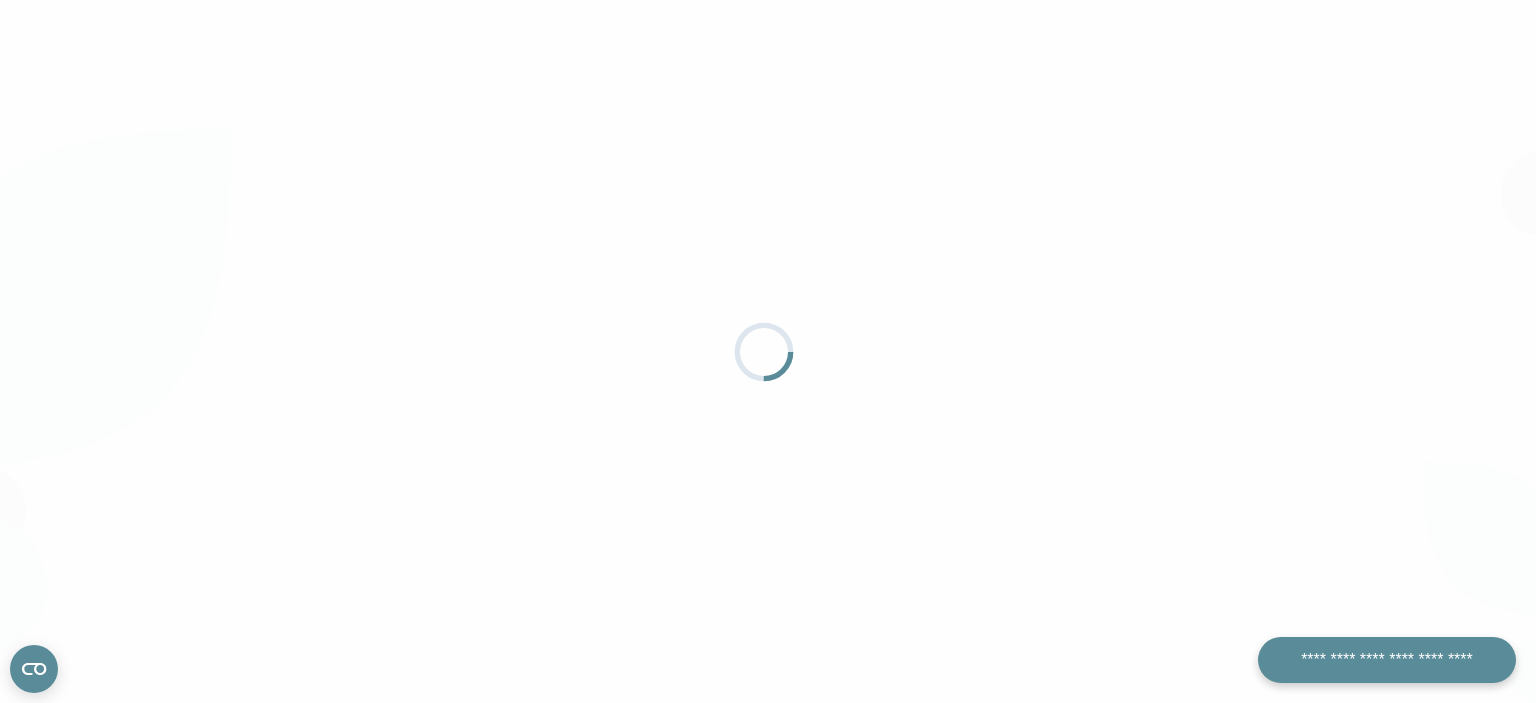 scroll, scrollTop: 0, scrollLeft: 0, axis: both 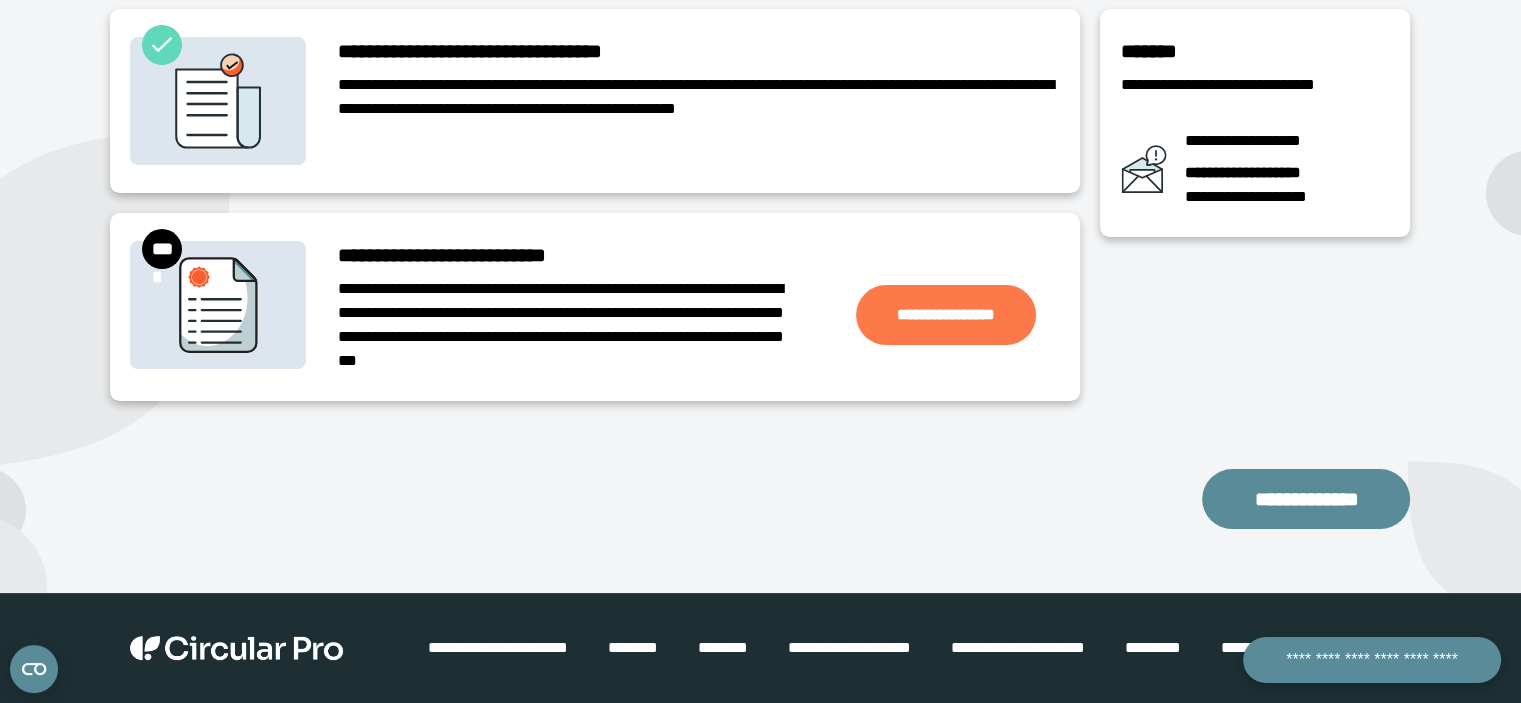click on "**********" at bounding box center [946, 314] 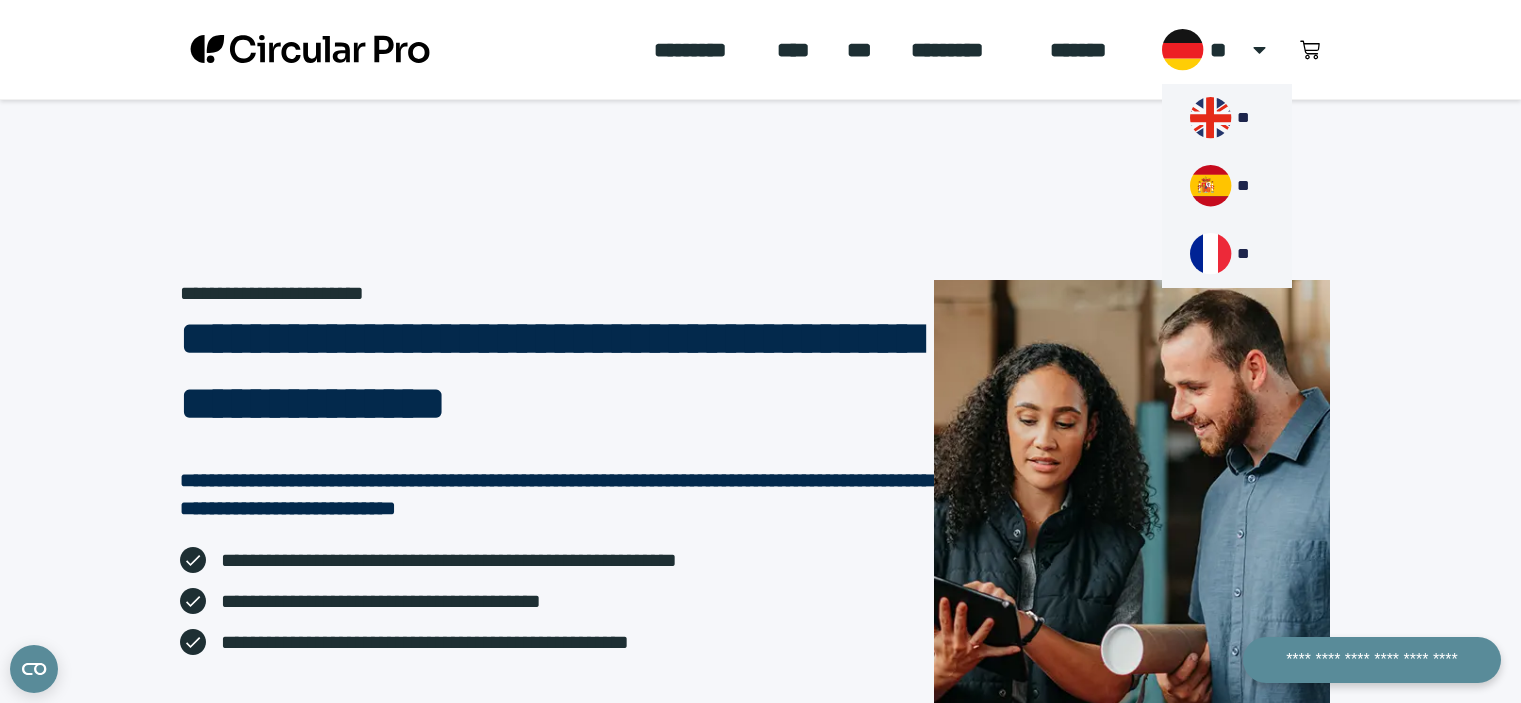 scroll, scrollTop: 0, scrollLeft: 0, axis: both 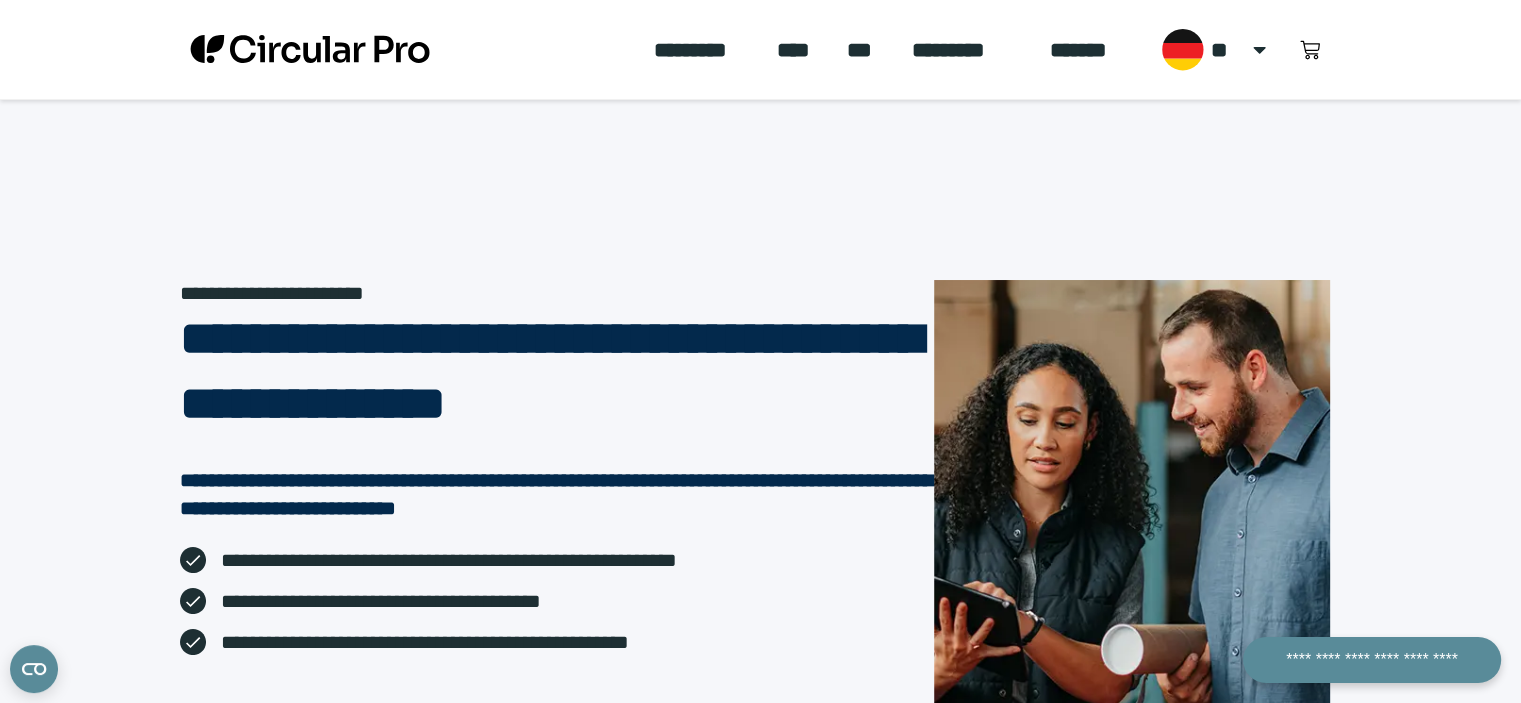 click on "*******" 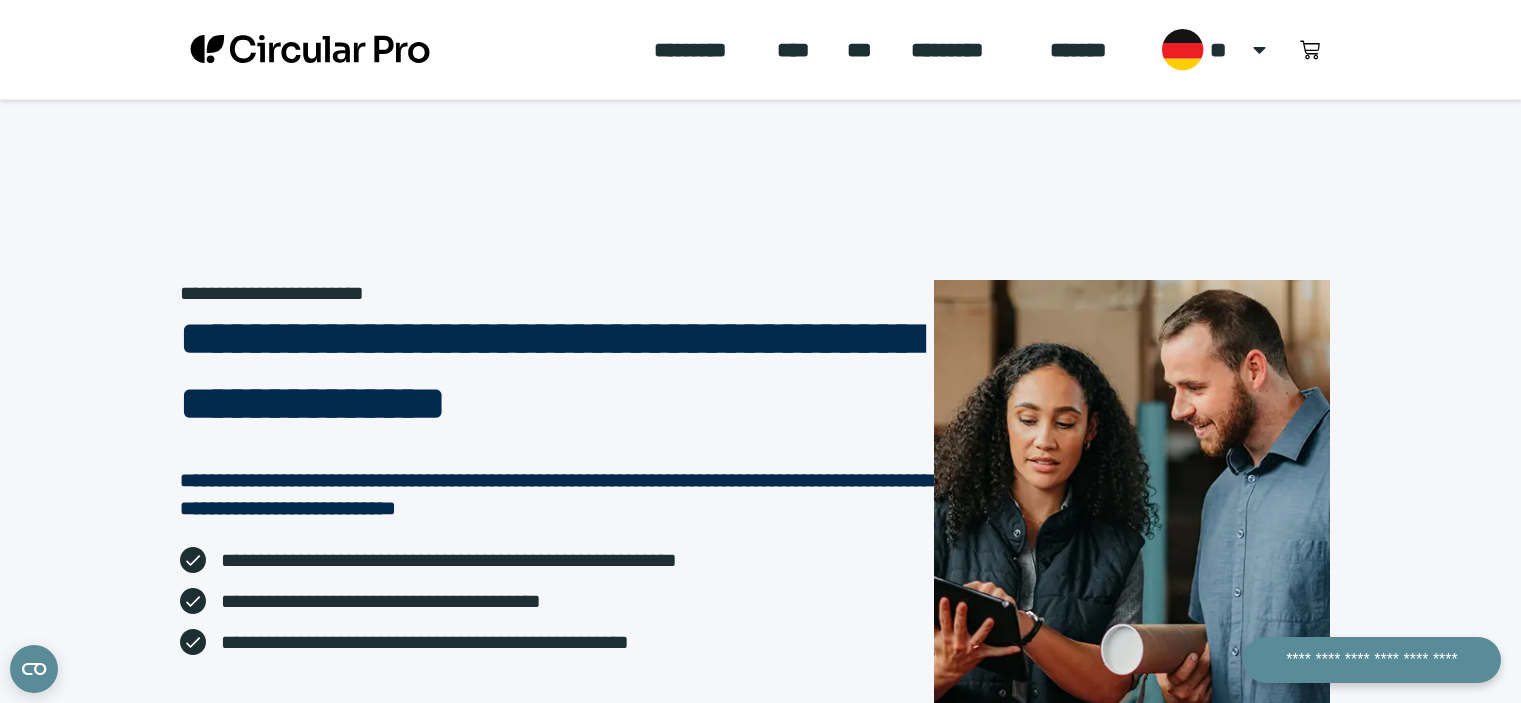 scroll, scrollTop: 0, scrollLeft: 0, axis: both 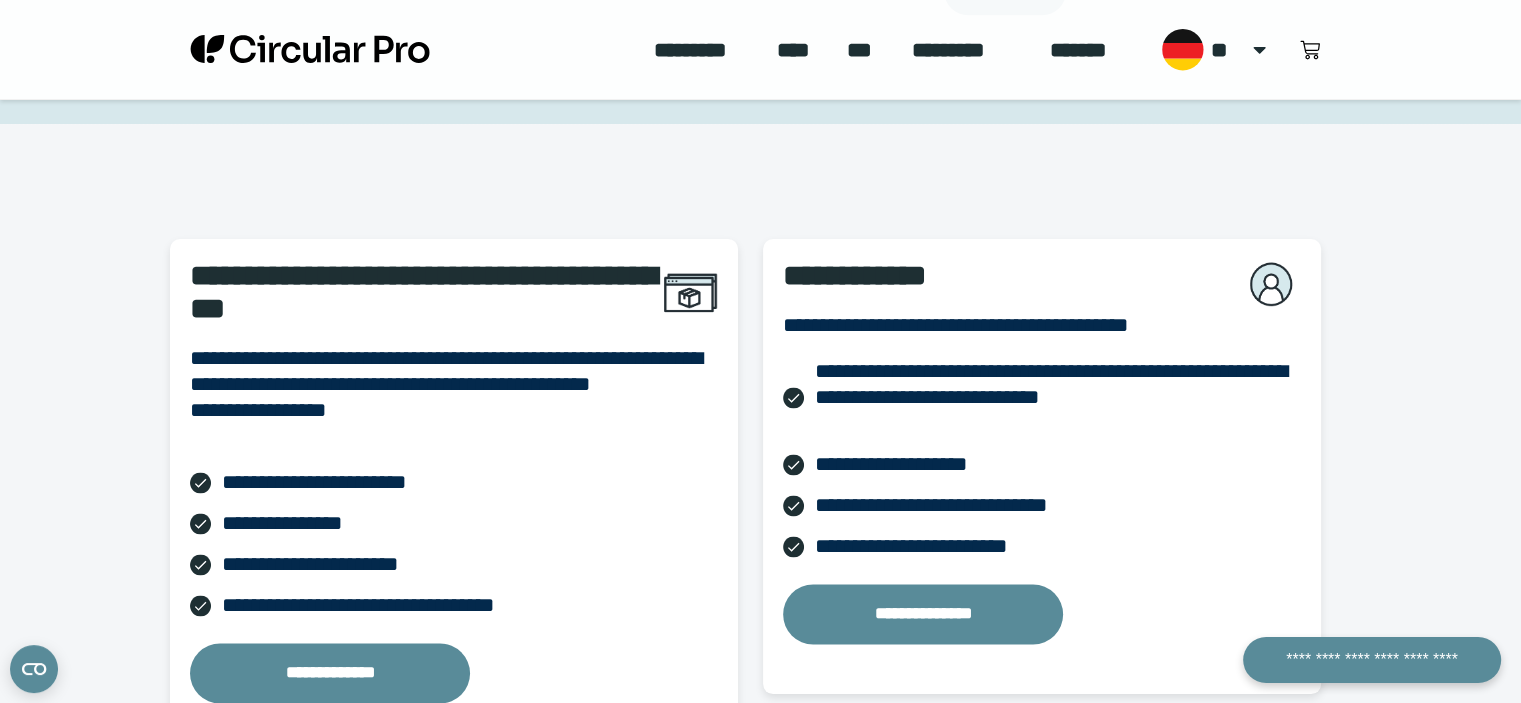 click on "**********" at bounding box center (923, 614) 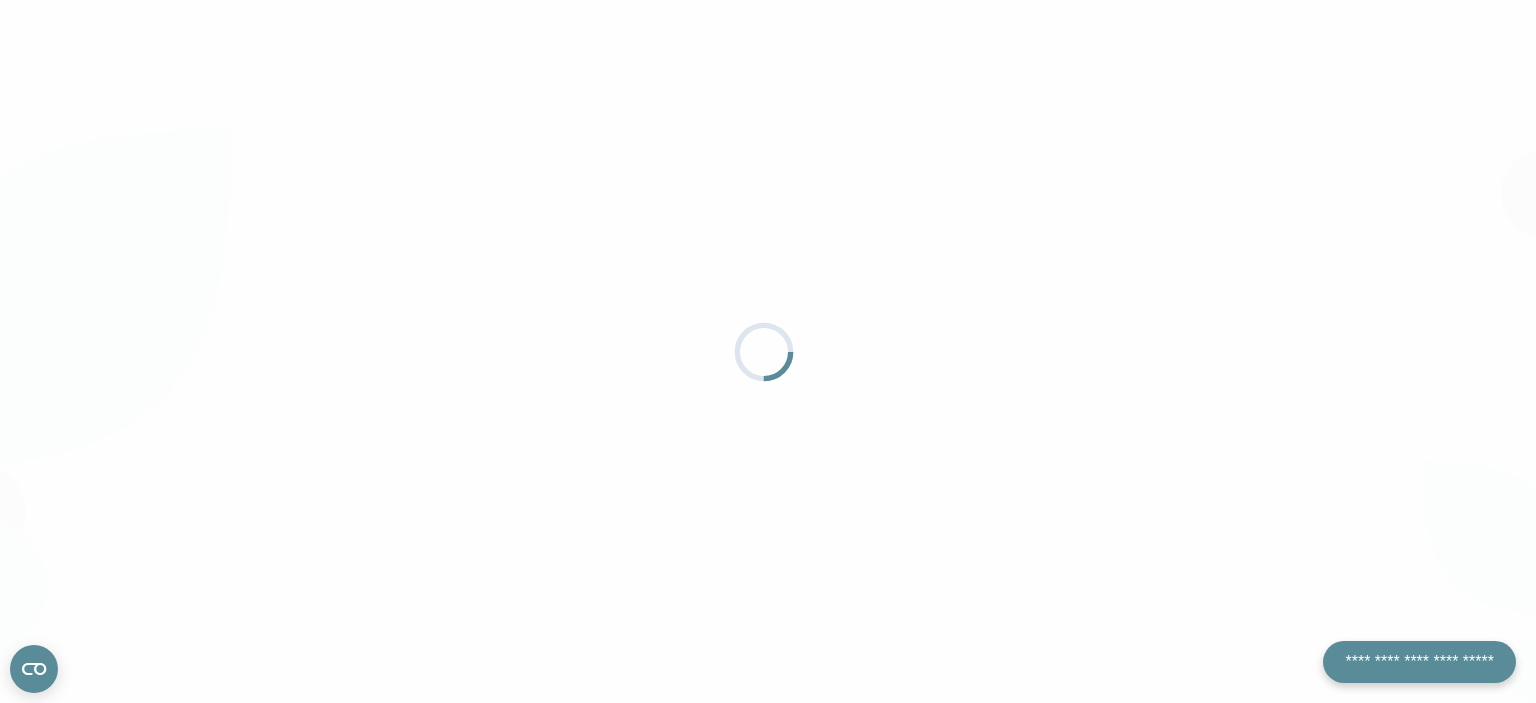 scroll, scrollTop: 0, scrollLeft: 0, axis: both 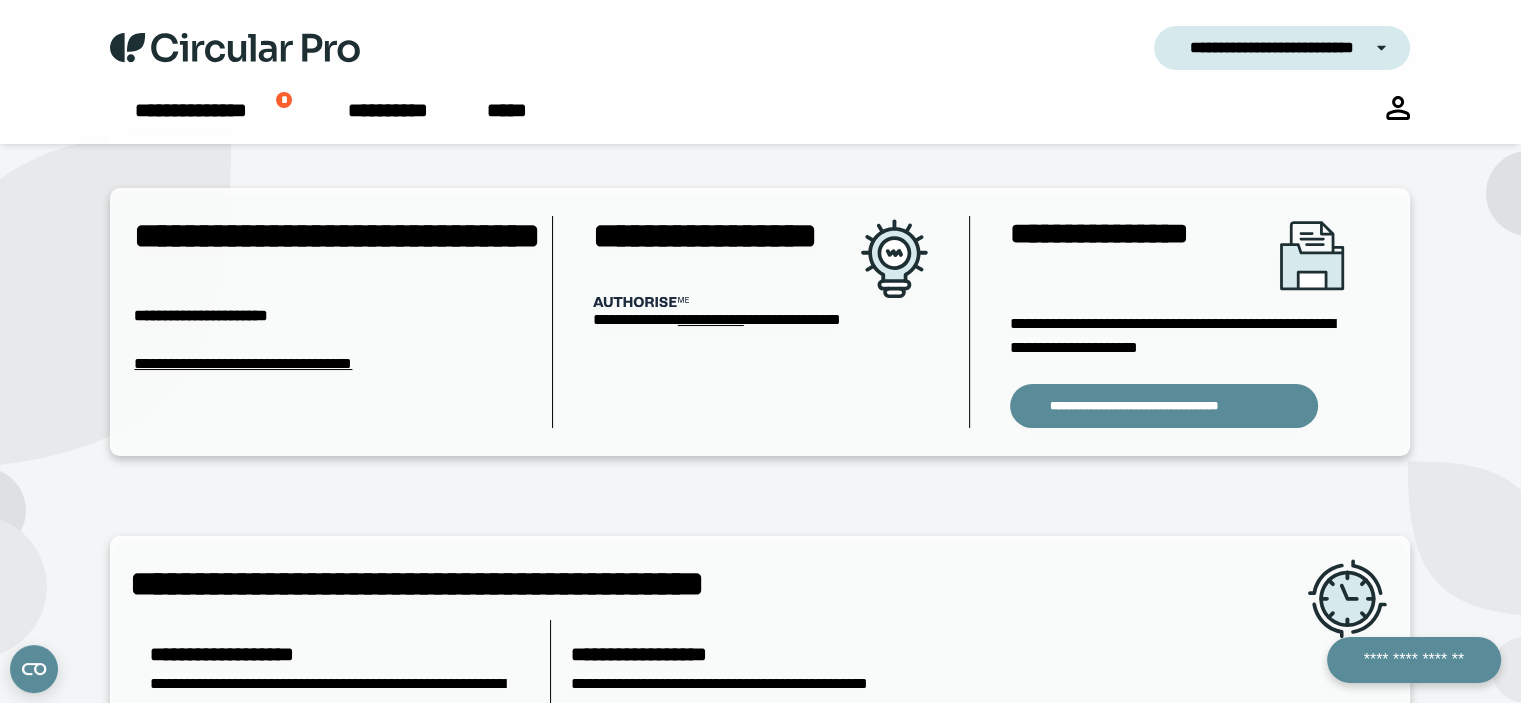 click on "**********" at bounding box center (711, 319) 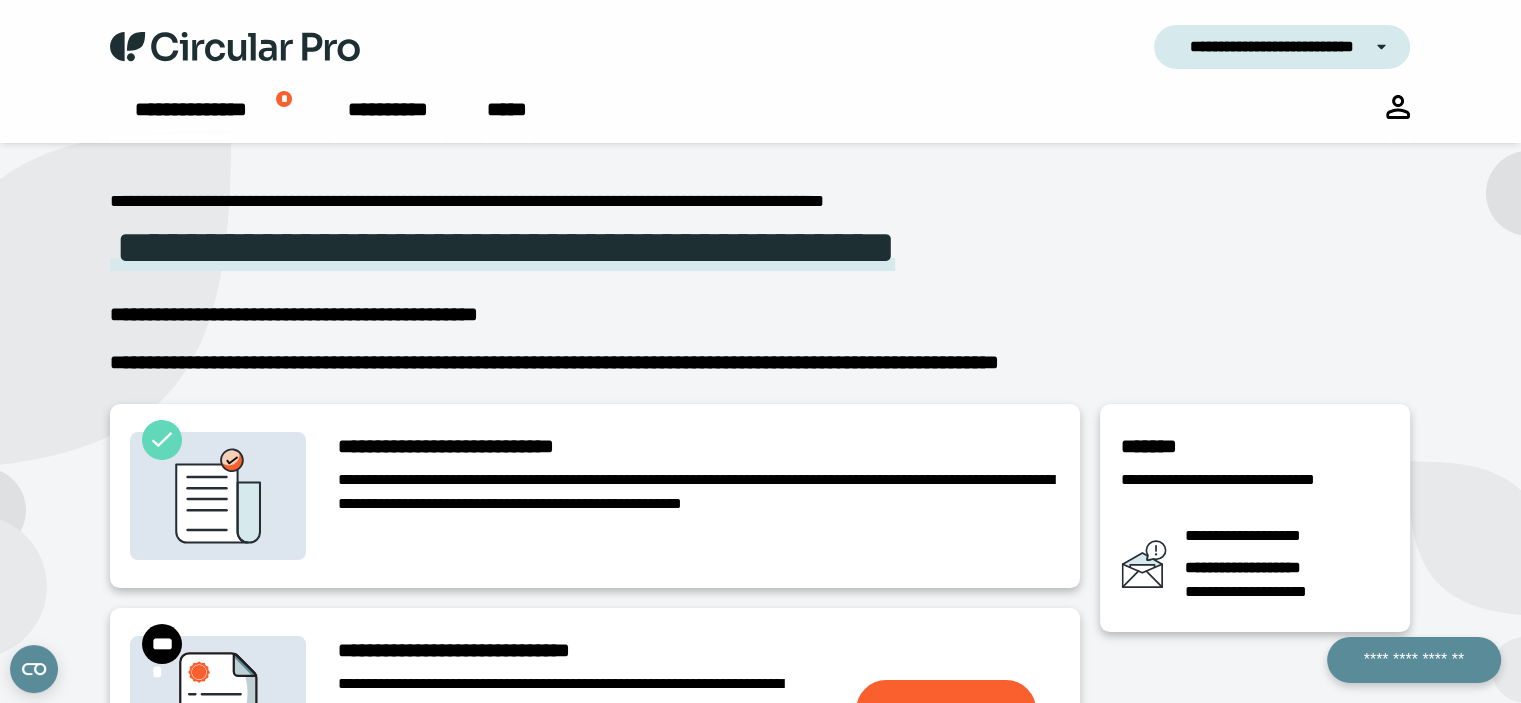 scroll, scrollTop: 0, scrollLeft: 0, axis: both 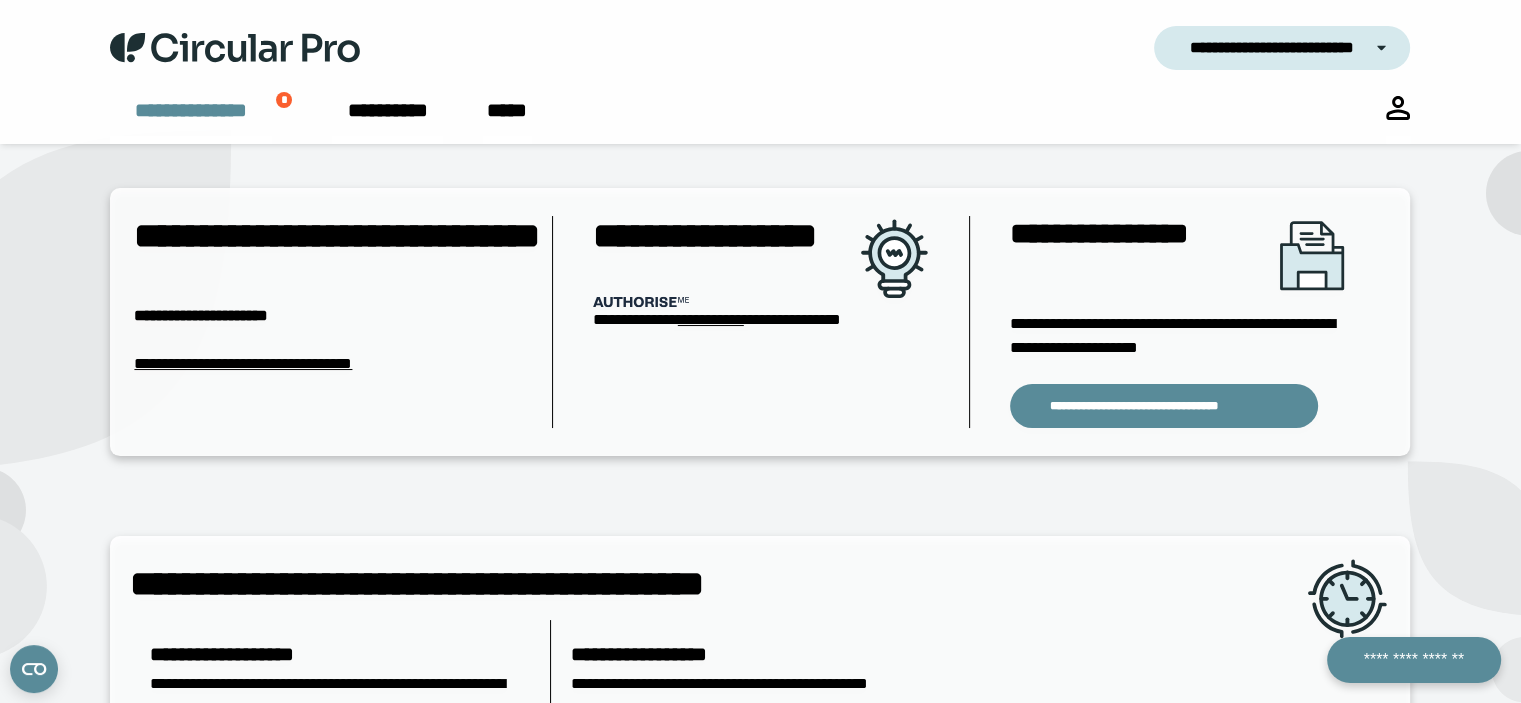 click on "**********" at bounding box center [191, 110] 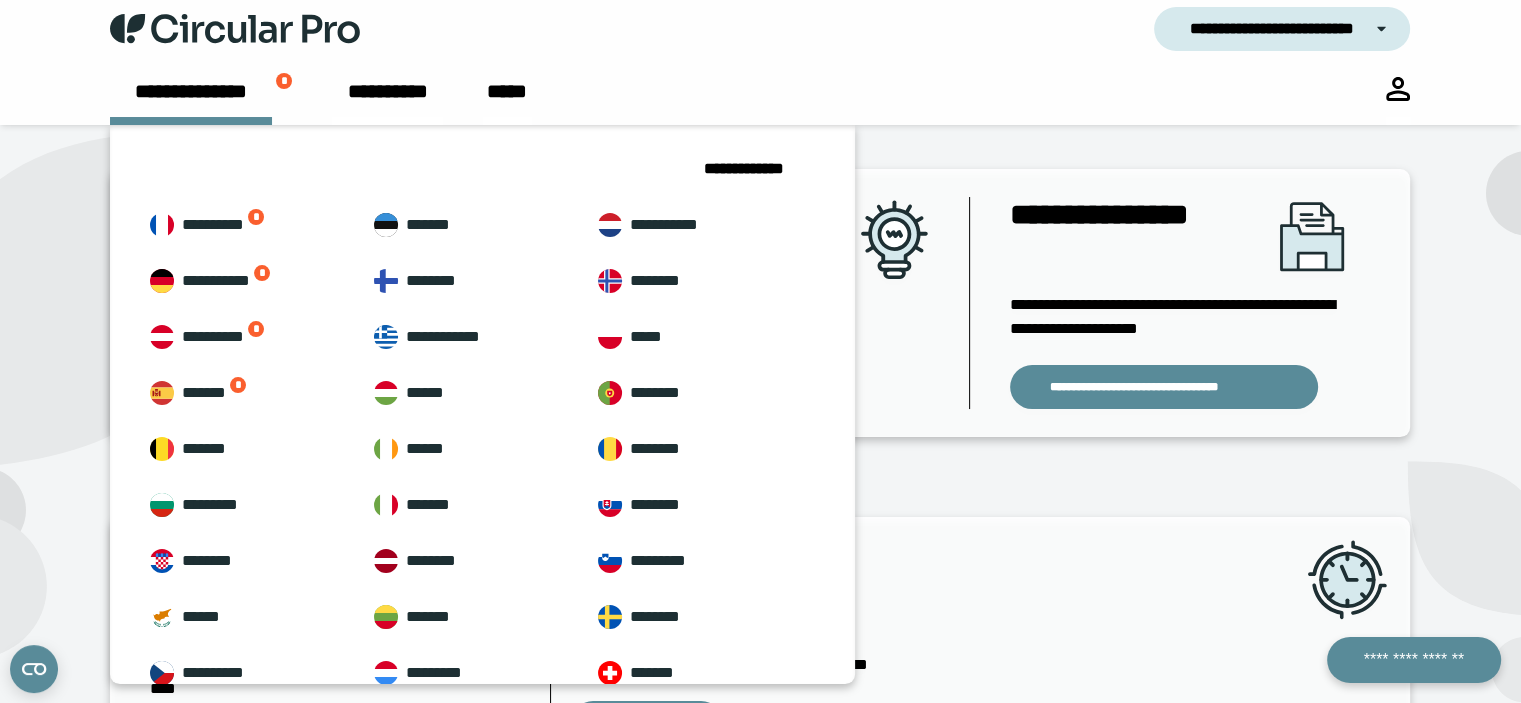 scroll, scrollTop: 0, scrollLeft: 0, axis: both 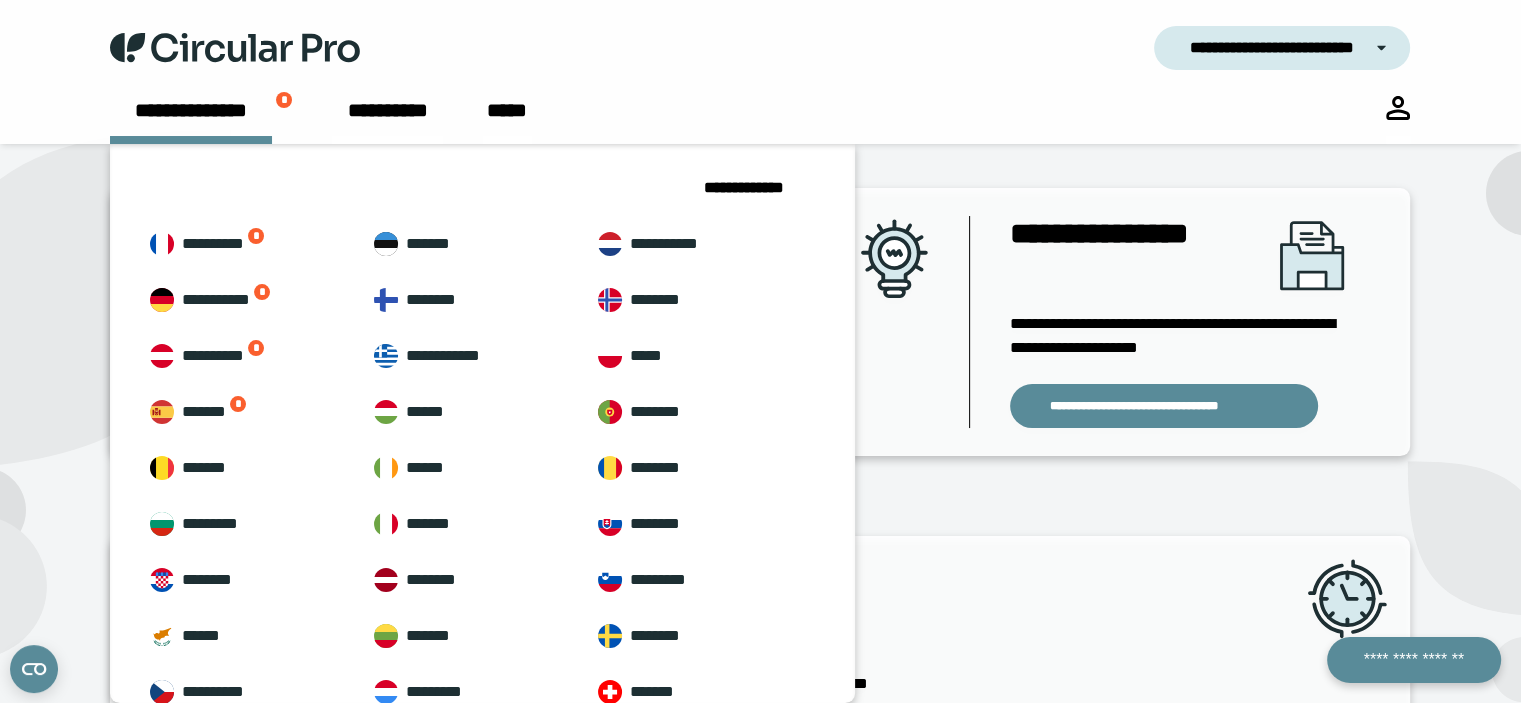 click on "**********" at bounding box center (612, 48) 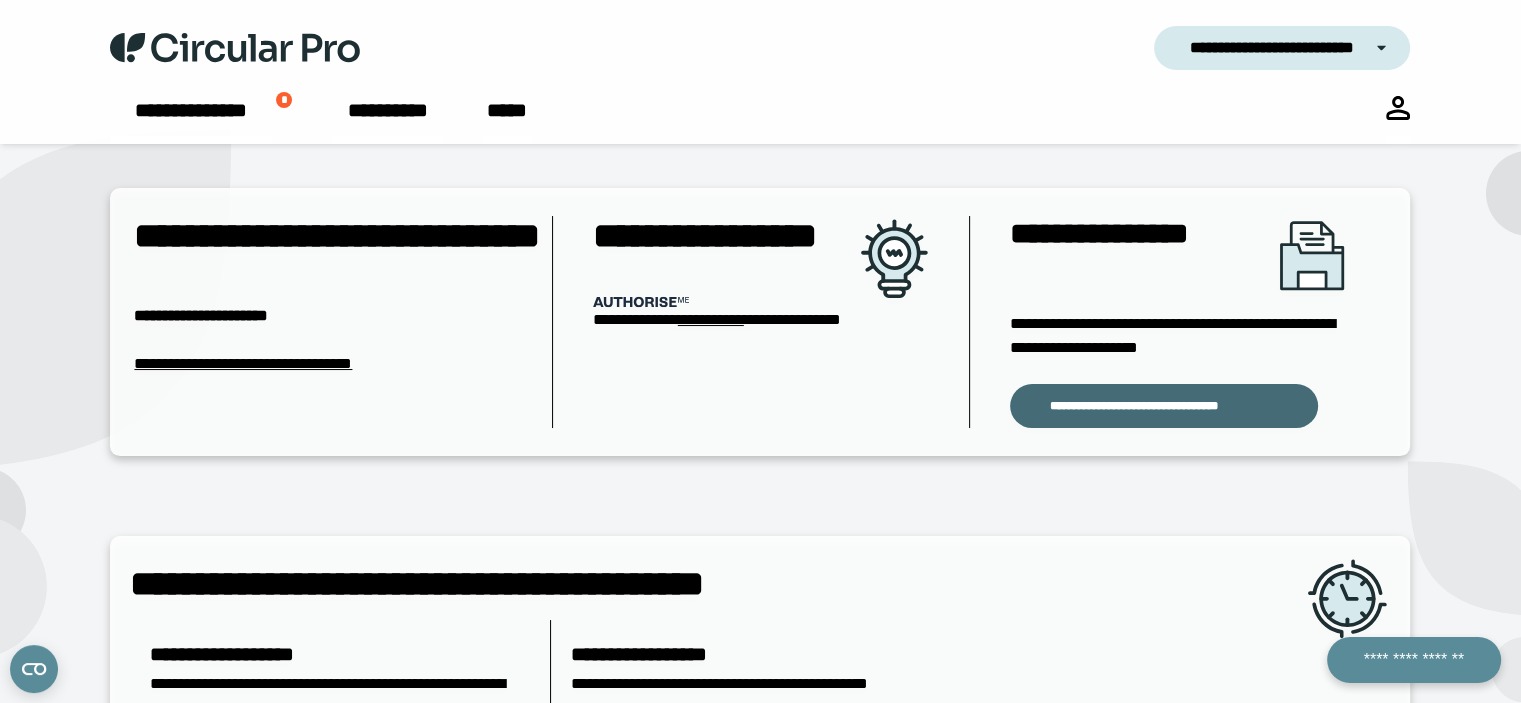 click on "**********" at bounding box center [1134, 406] 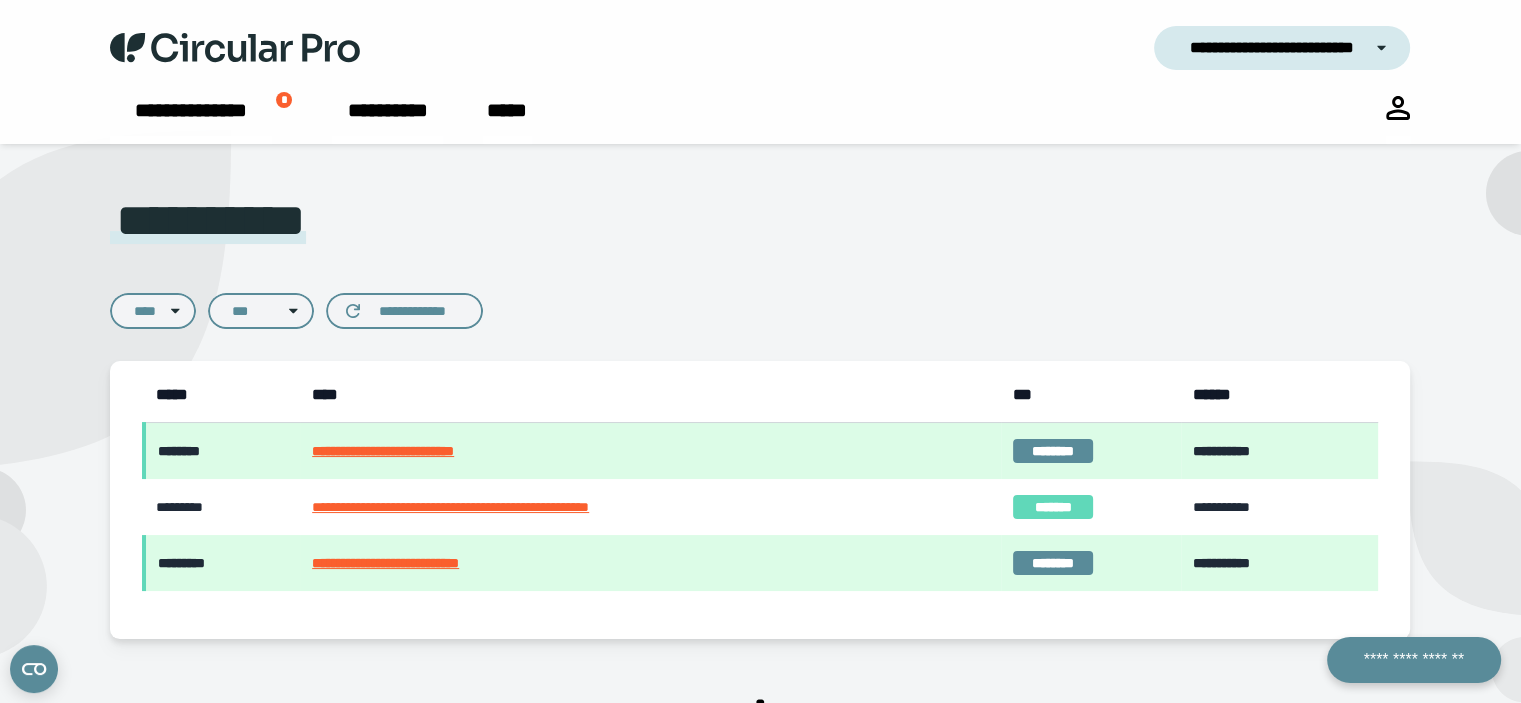 click at bounding box center (1393, 48) 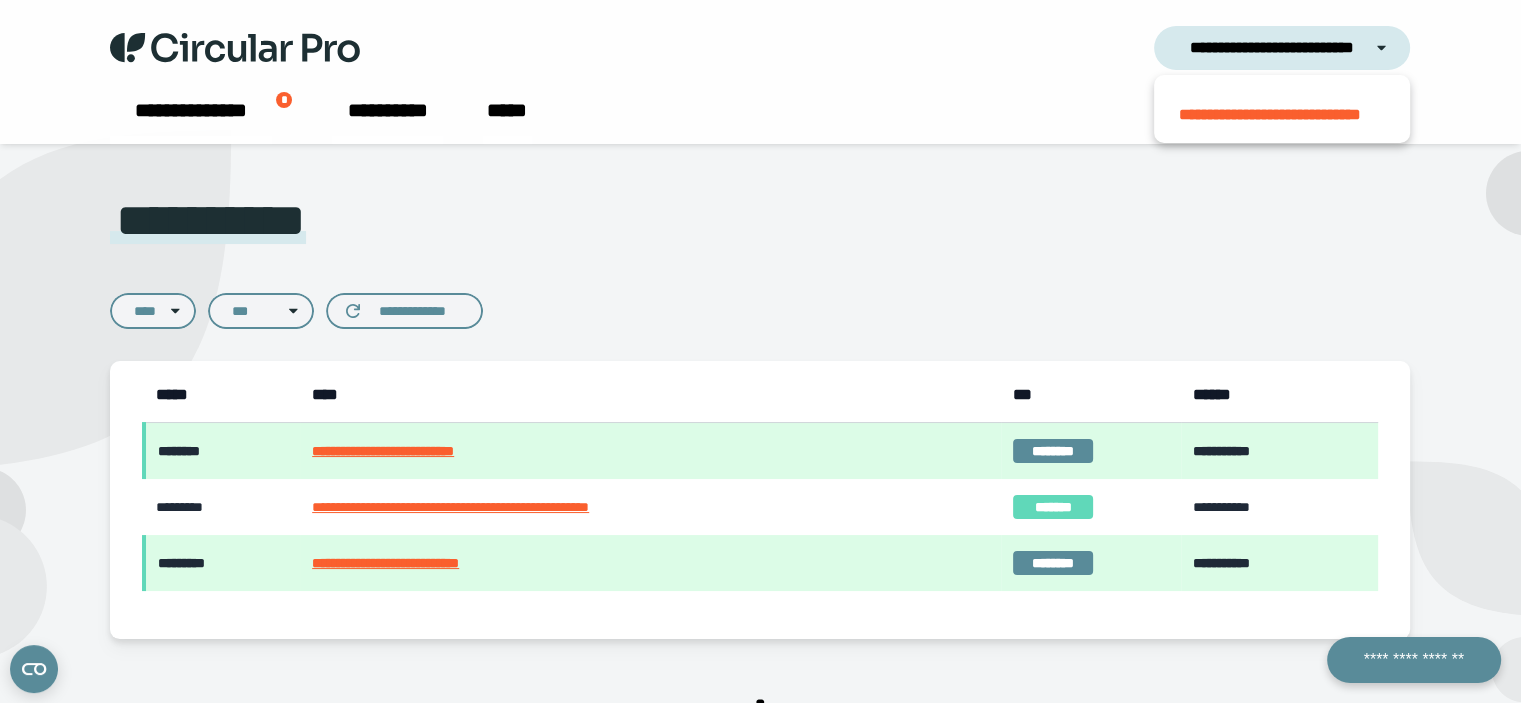 click at bounding box center (1393, 48) 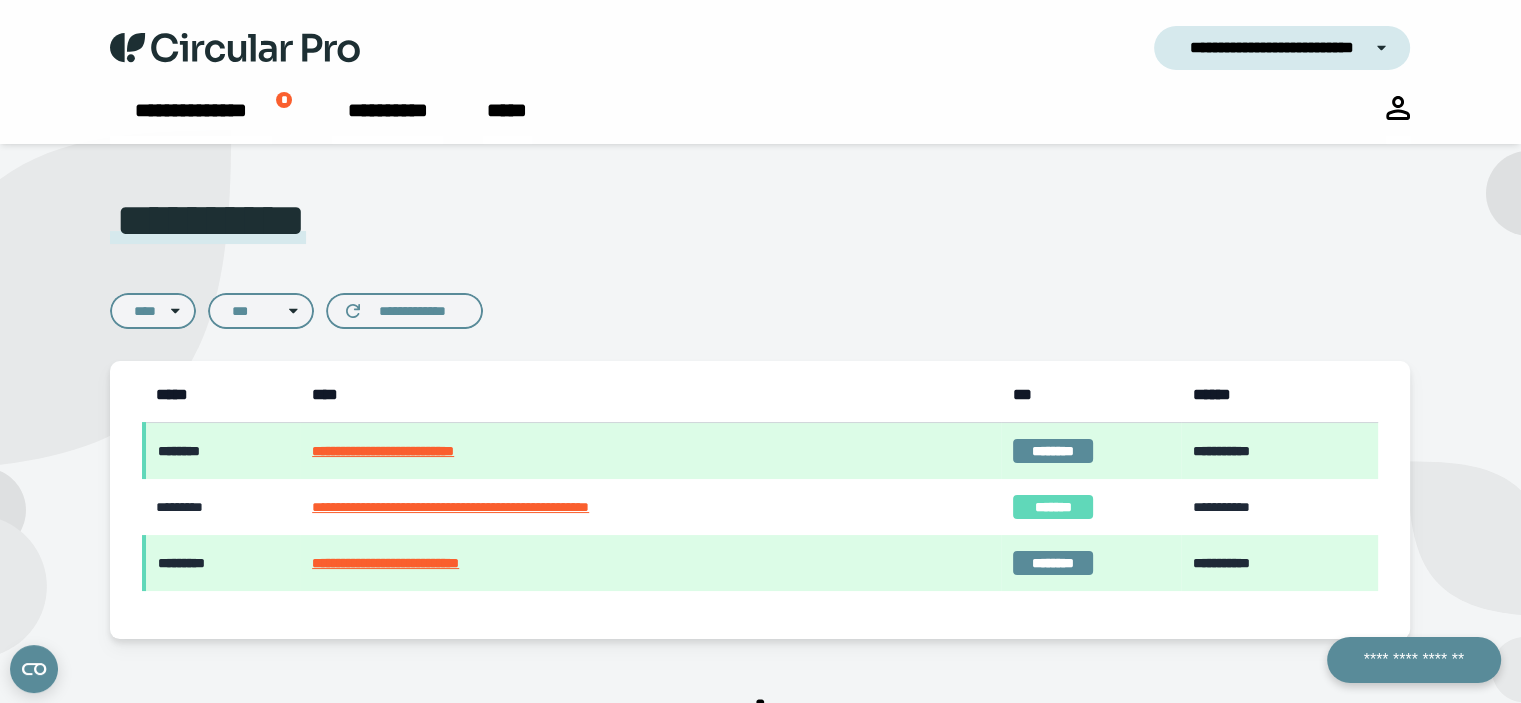 click on "**********" at bounding box center [450, 507] 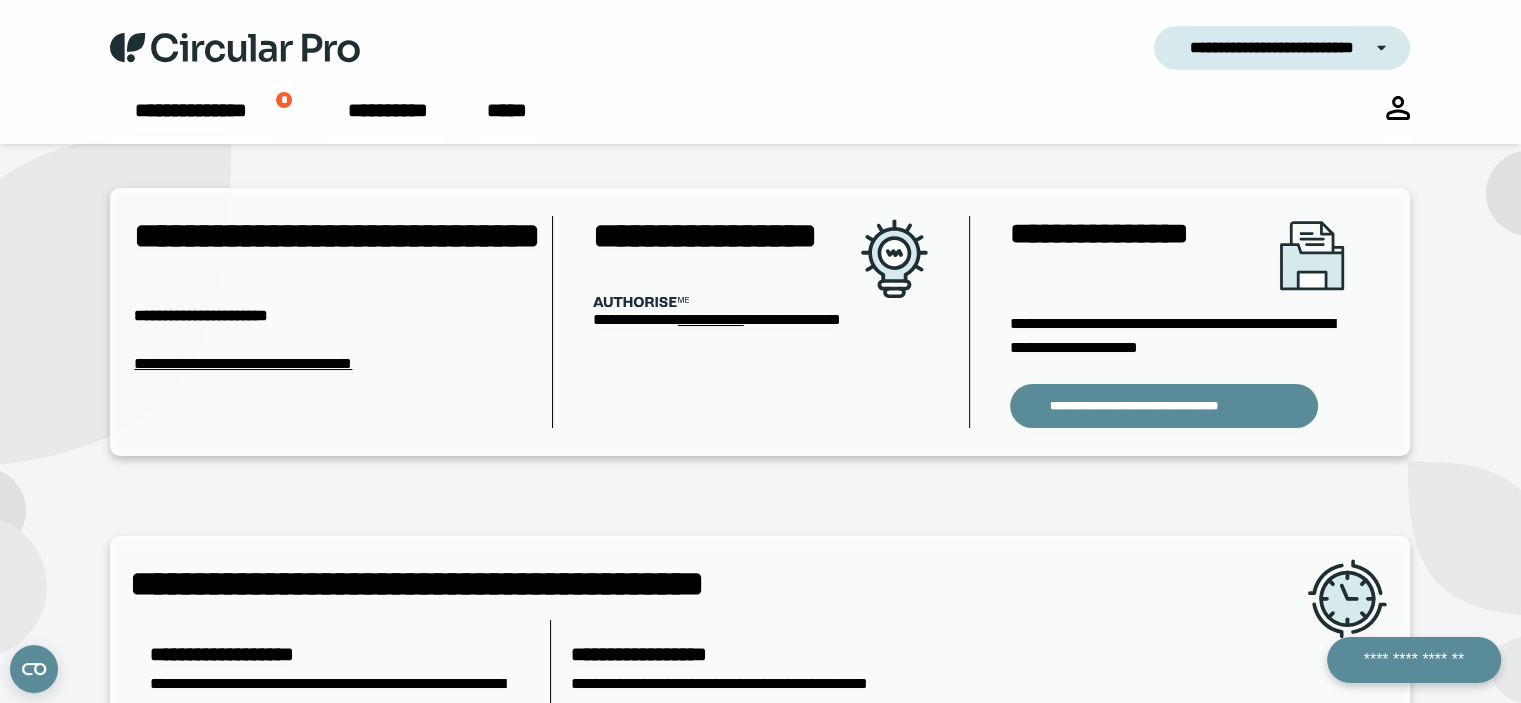 click on "**********" at bounding box center [711, 319] 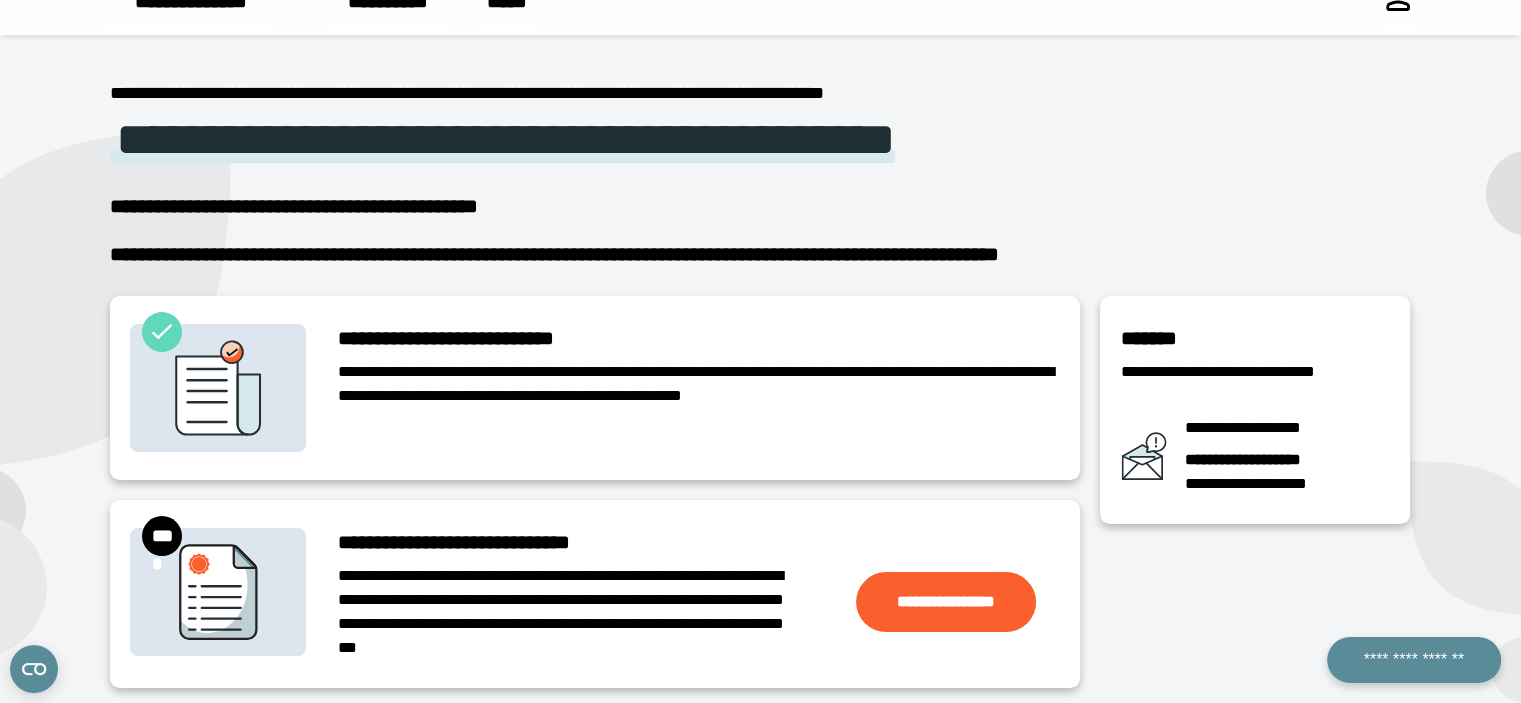 scroll, scrollTop: 300, scrollLeft: 0, axis: vertical 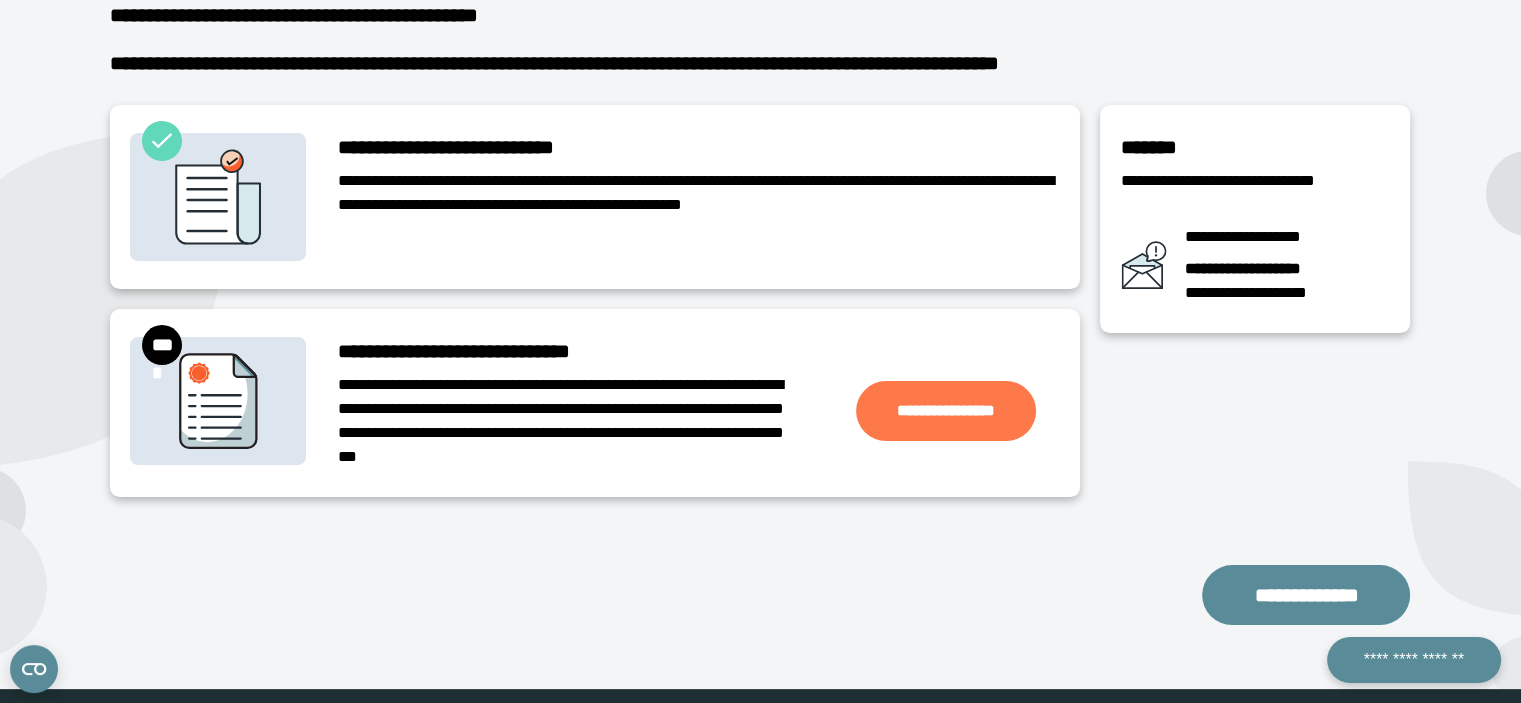 click on "**********" at bounding box center [946, 410] 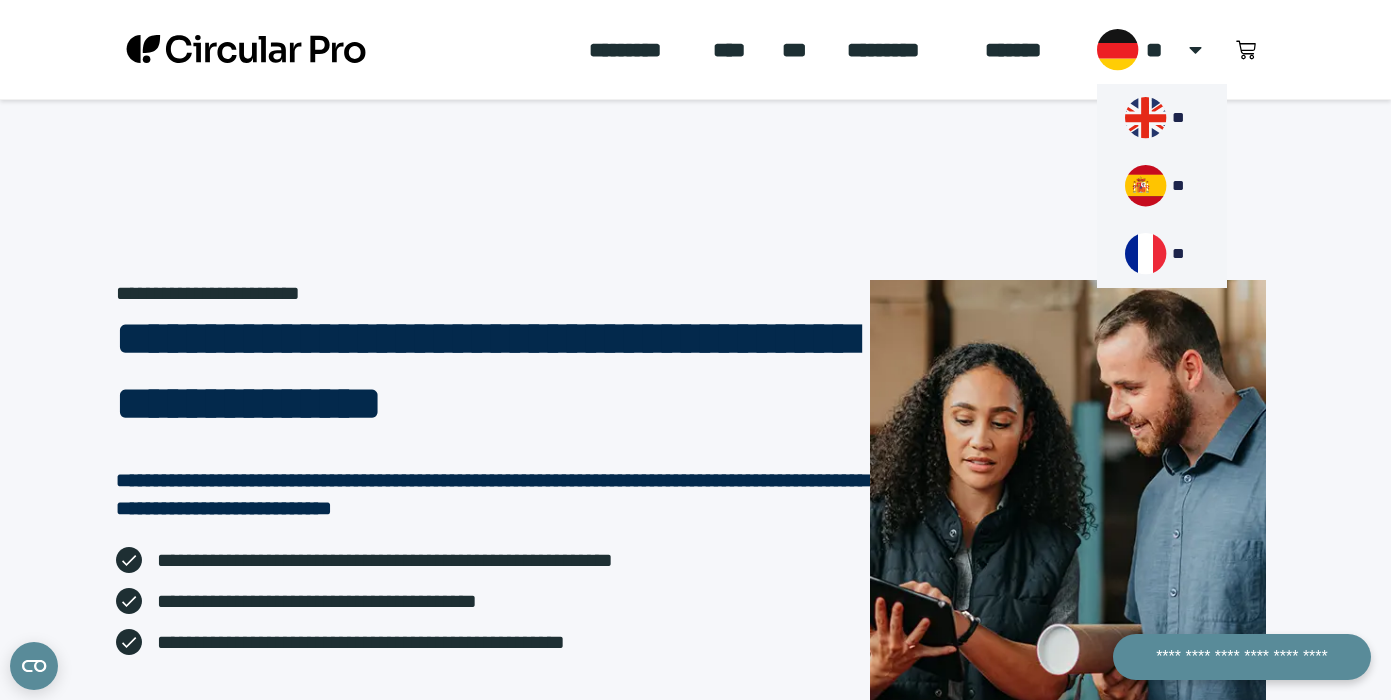 scroll, scrollTop: 0, scrollLeft: 0, axis: both 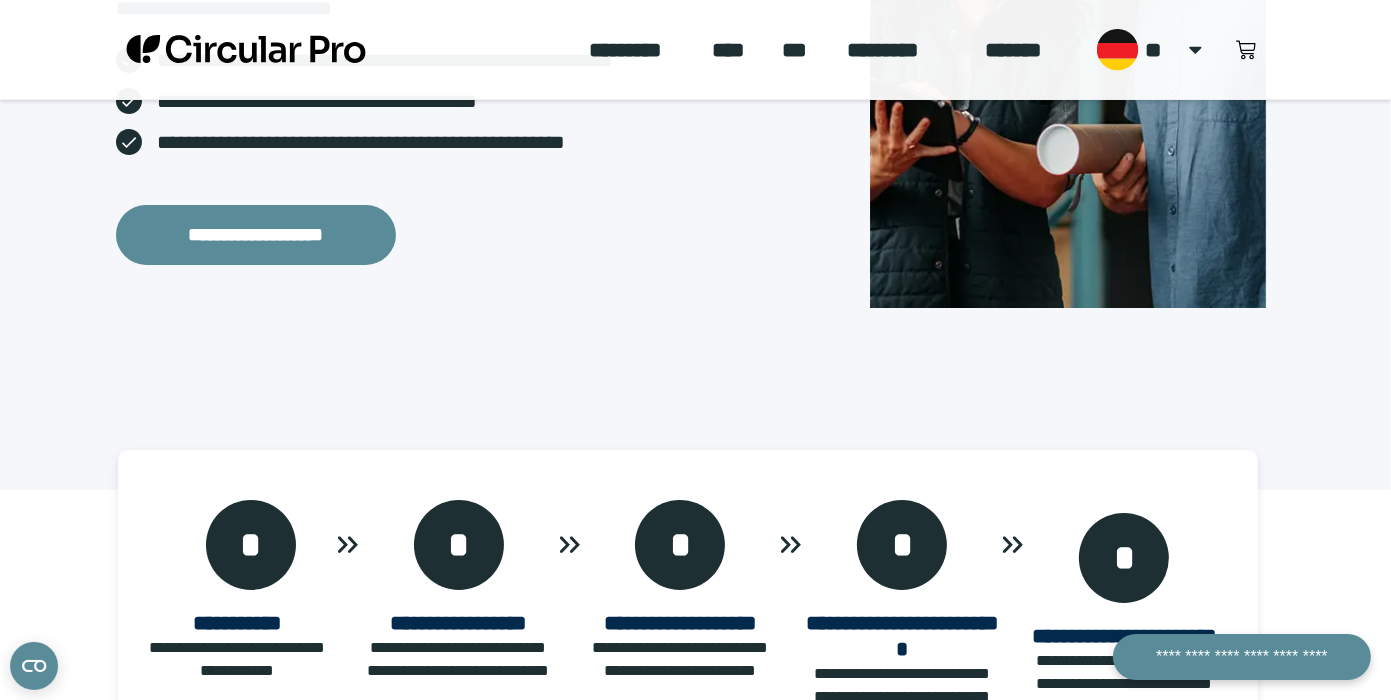 click on "*******" 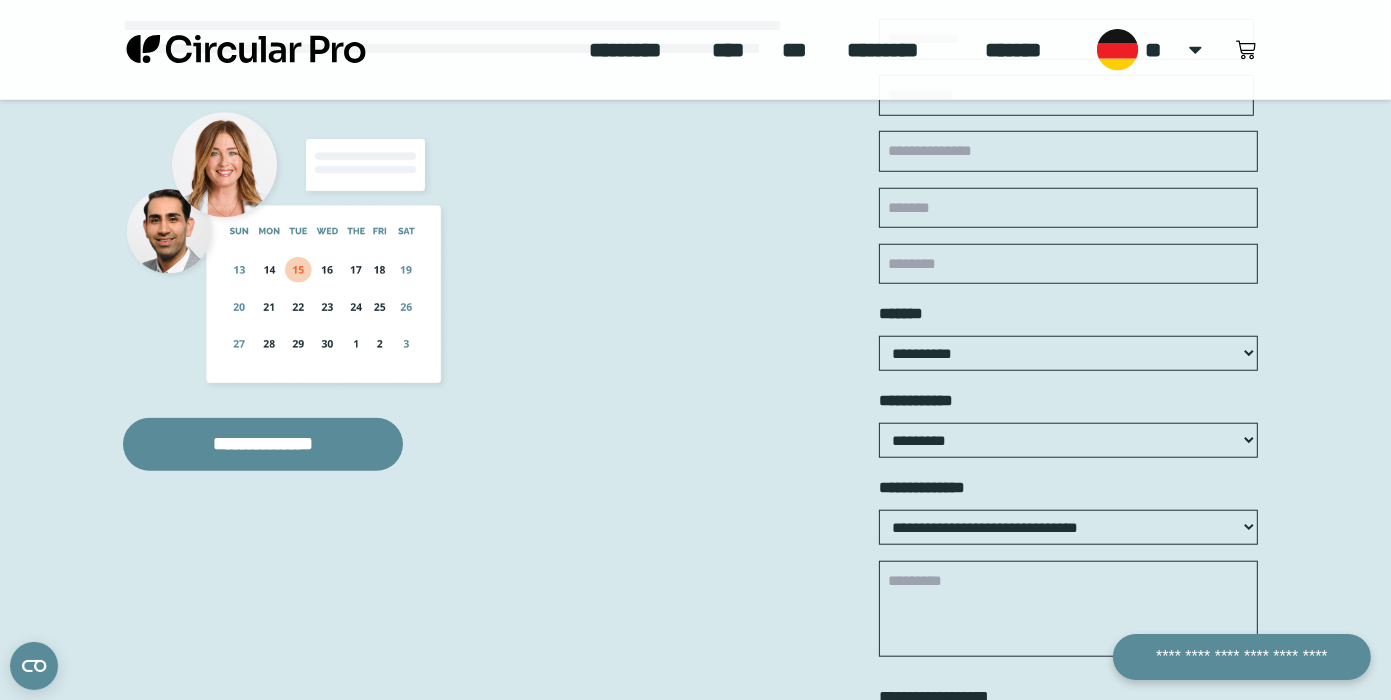 scroll, scrollTop: 2000, scrollLeft: 0, axis: vertical 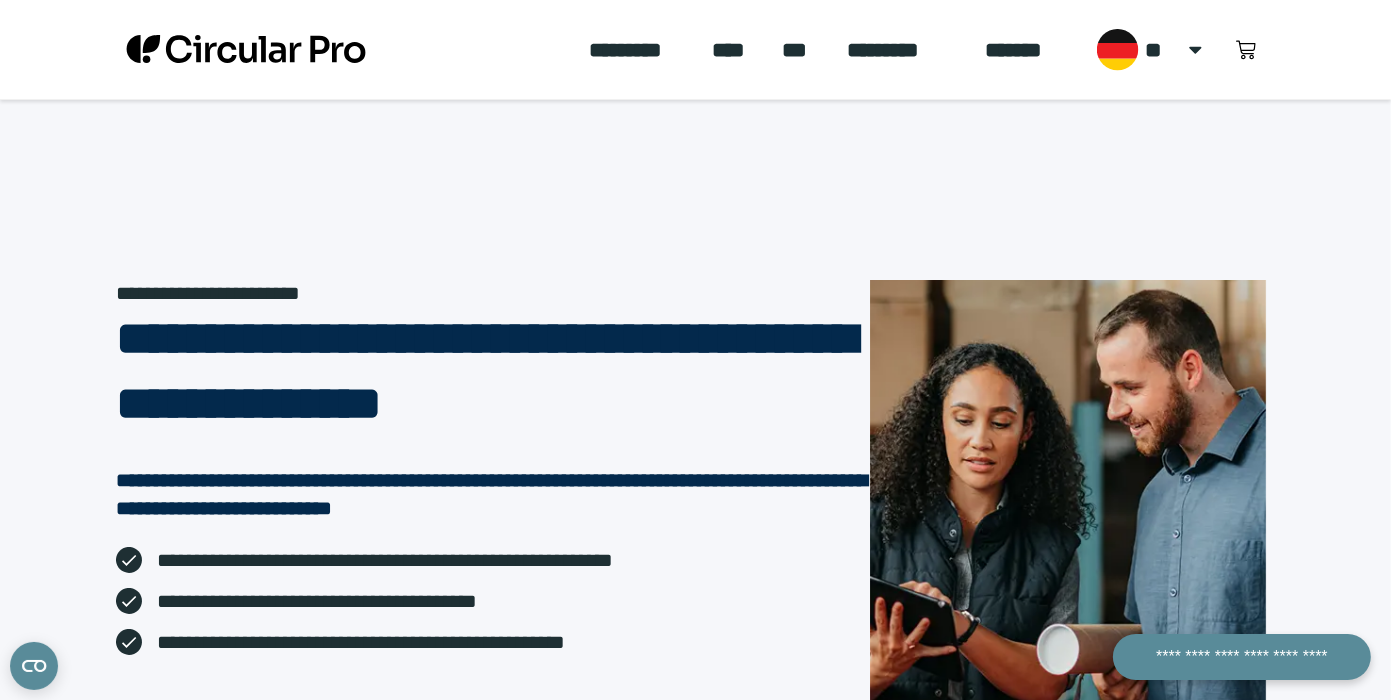 click on "*******" 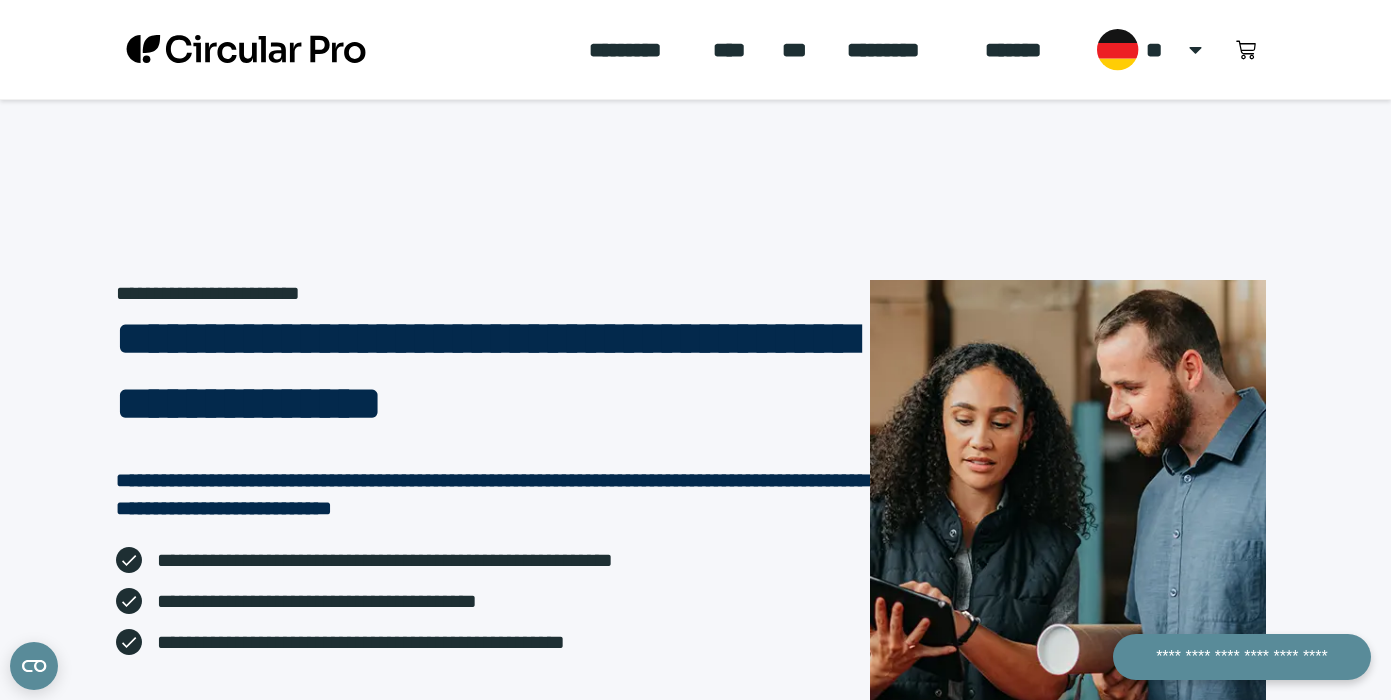 scroll, scrollTop: 0, scrollLeft: 0, axis: both 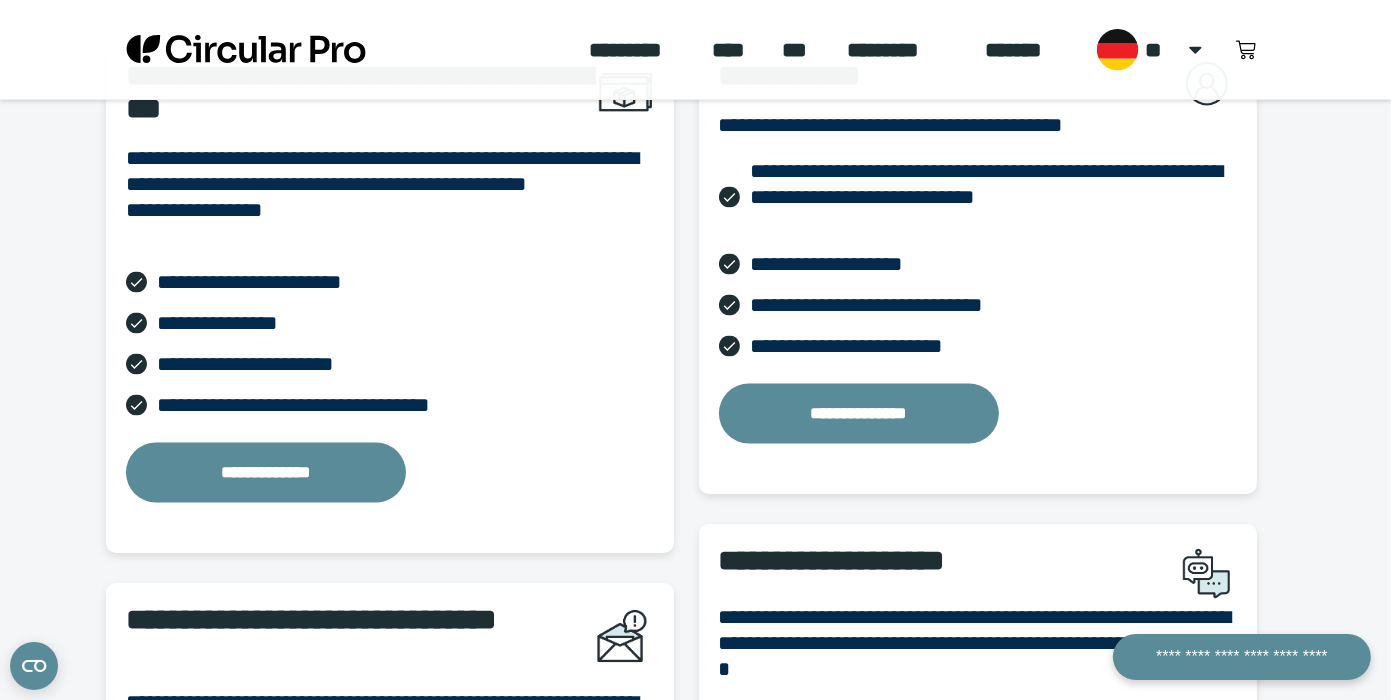 click on "**********" at bounding box center [858, 414] 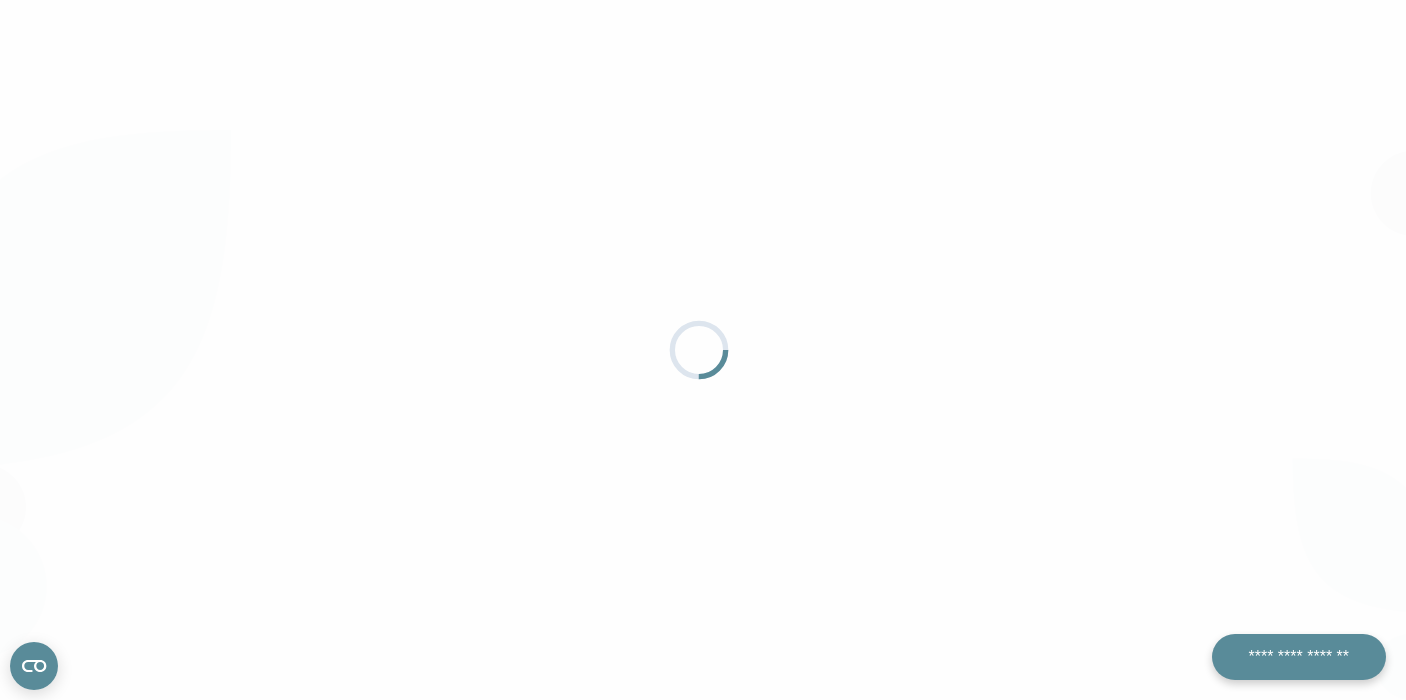 scroll, scrollTop: 0, scrollLeft: 0, axis: both 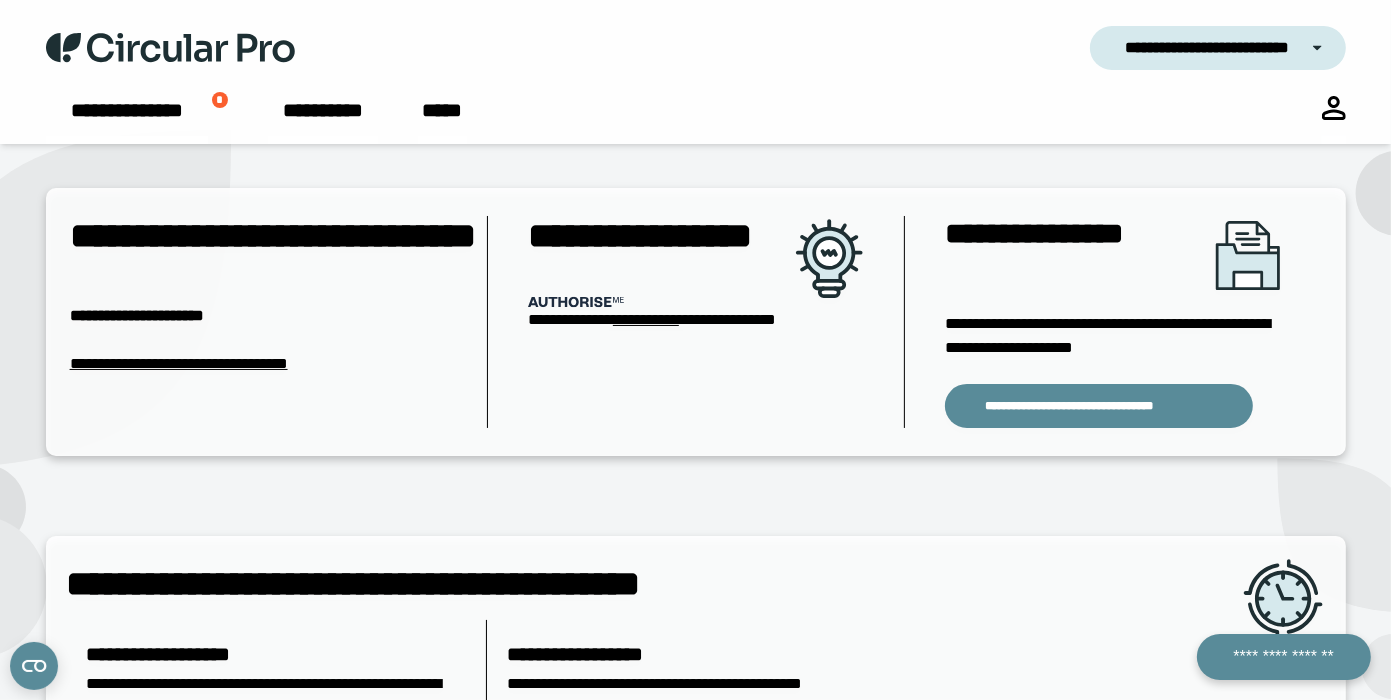 click 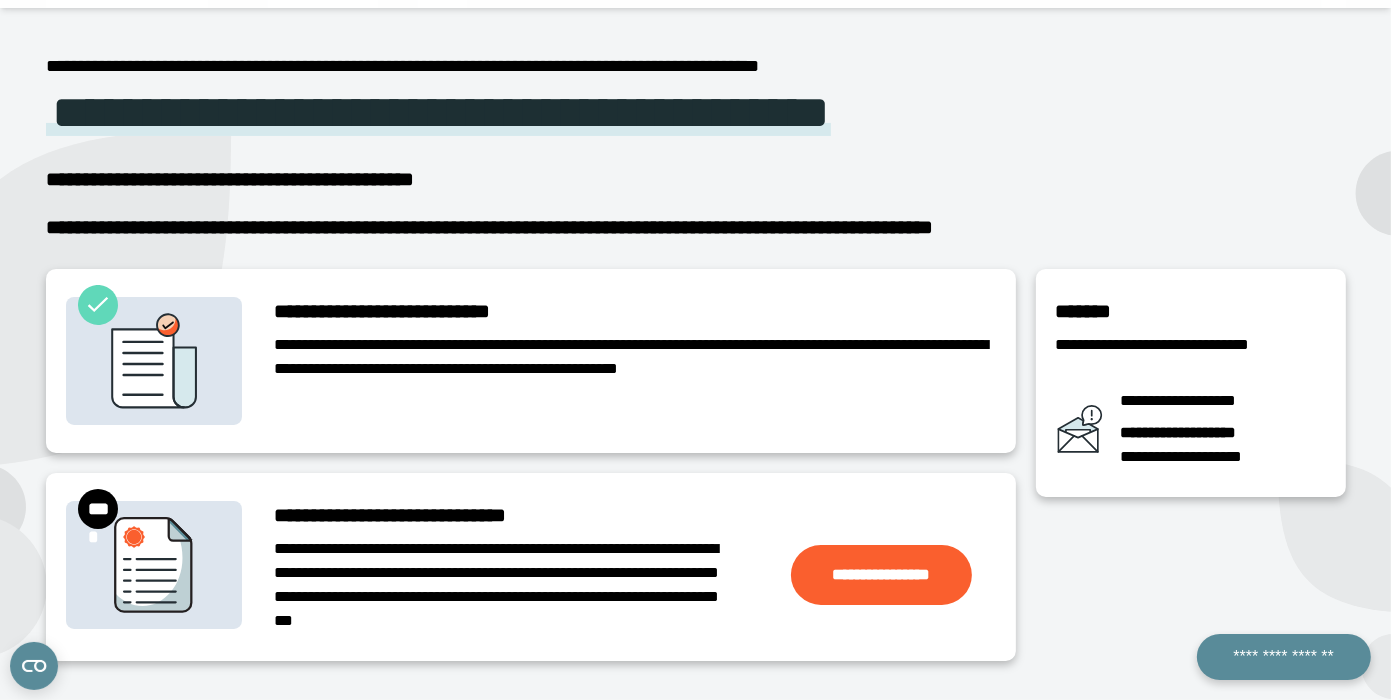 scroll, scrollTop: 300, scrollLeft: 0, axis: vertical 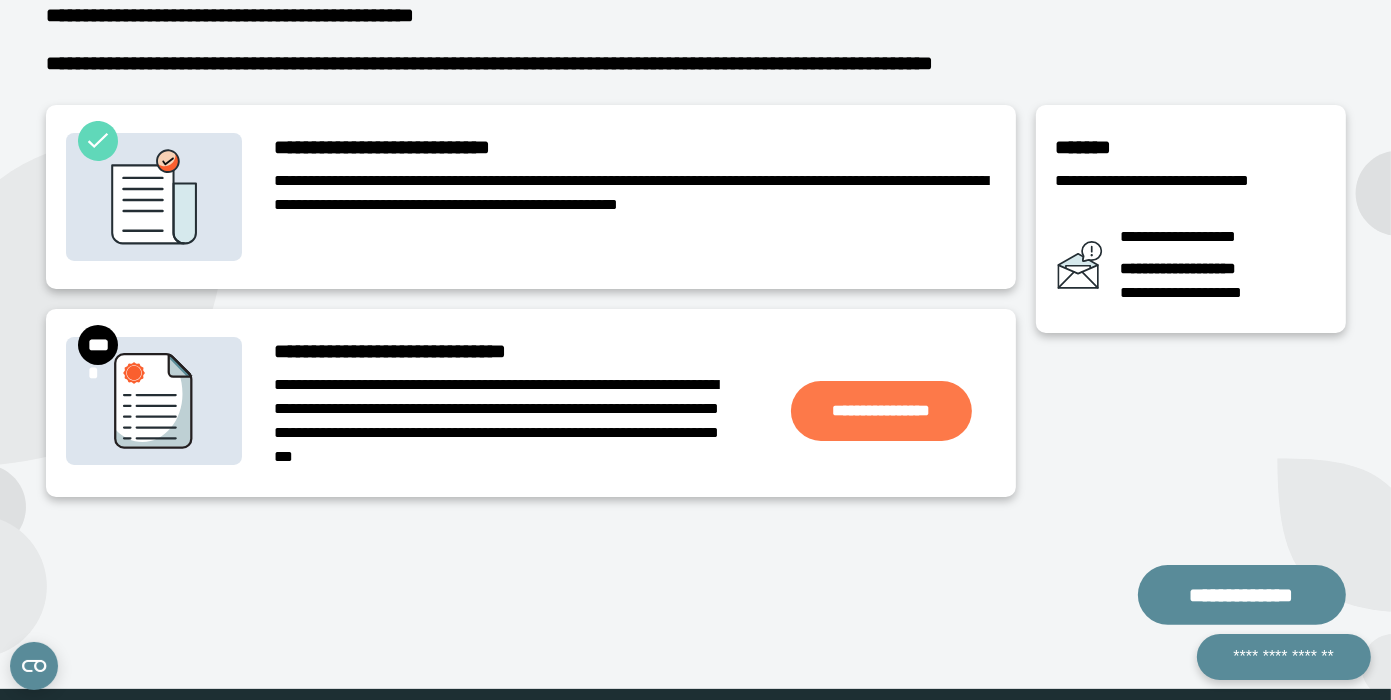 click on "**********" at bounding box center (881, 410) 